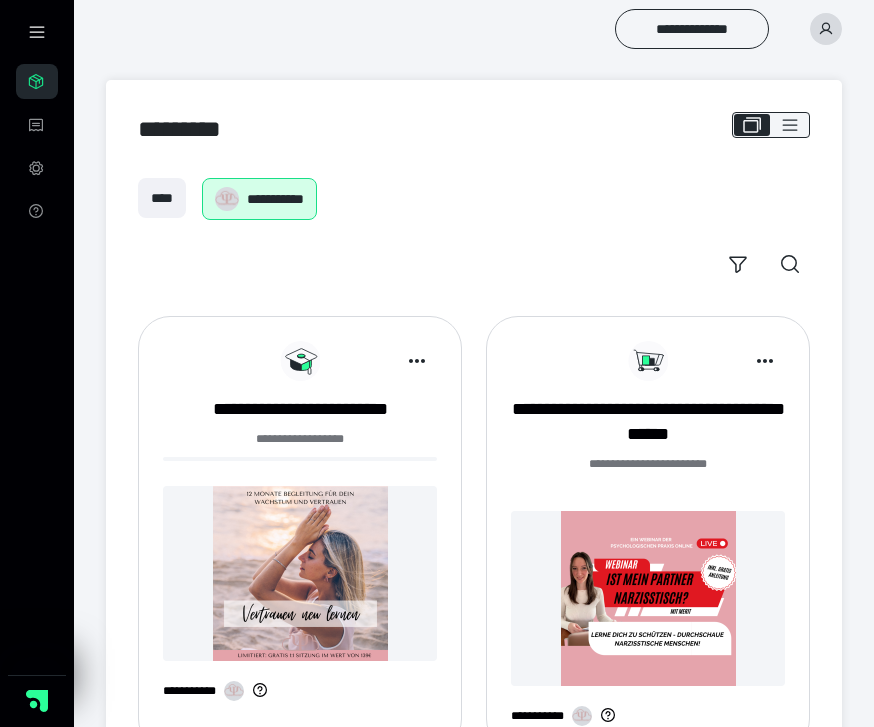 scroll, scrollTop: 0, scrollLeft: 0, axis: both 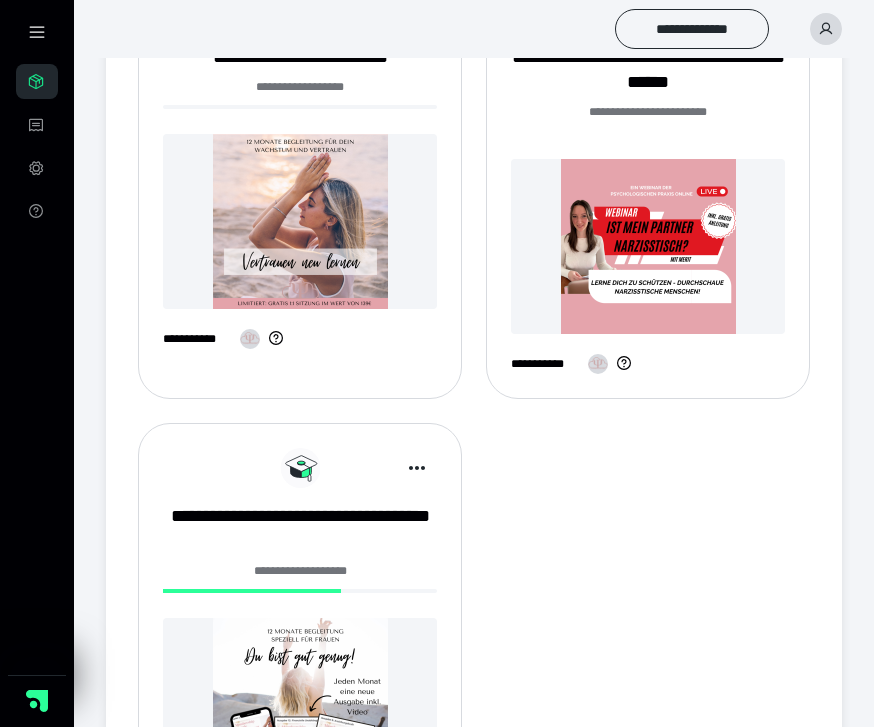click on "**********" at bounding box center (300, 640) 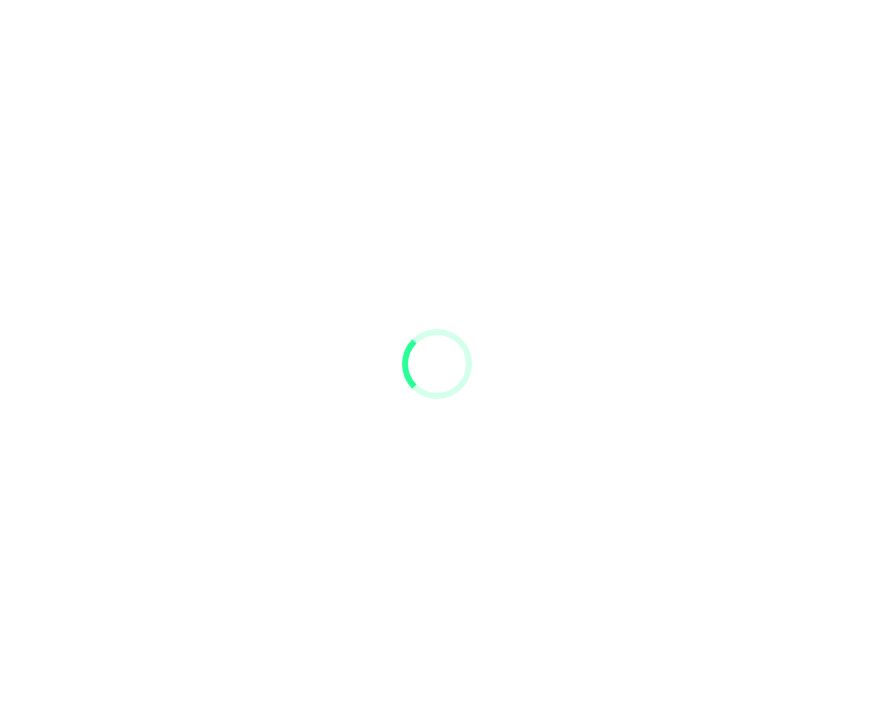 scroll, scrollTop: 0, scrollLeft: 0, axis: both 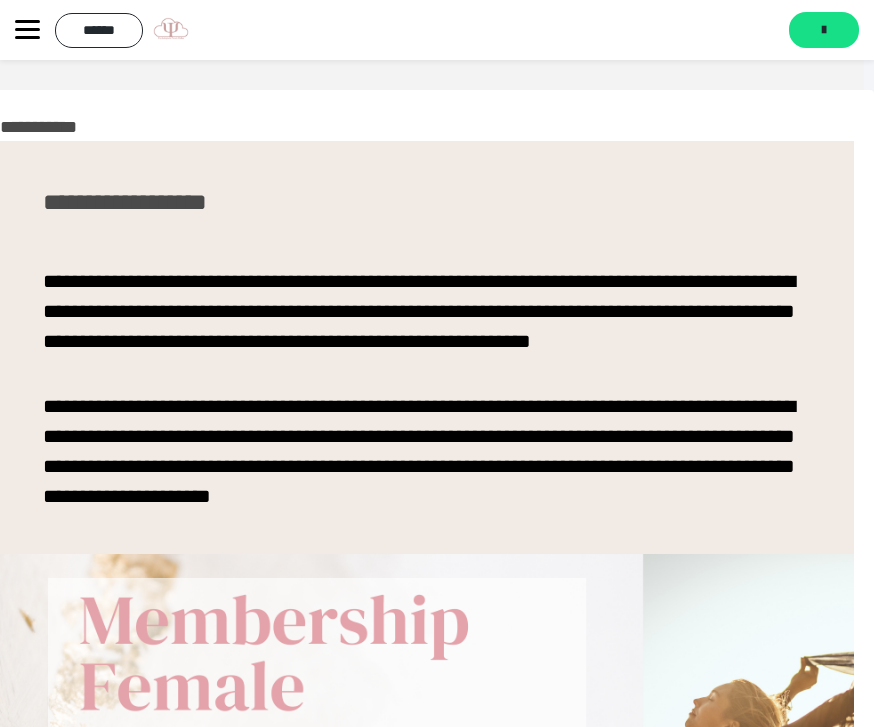 click 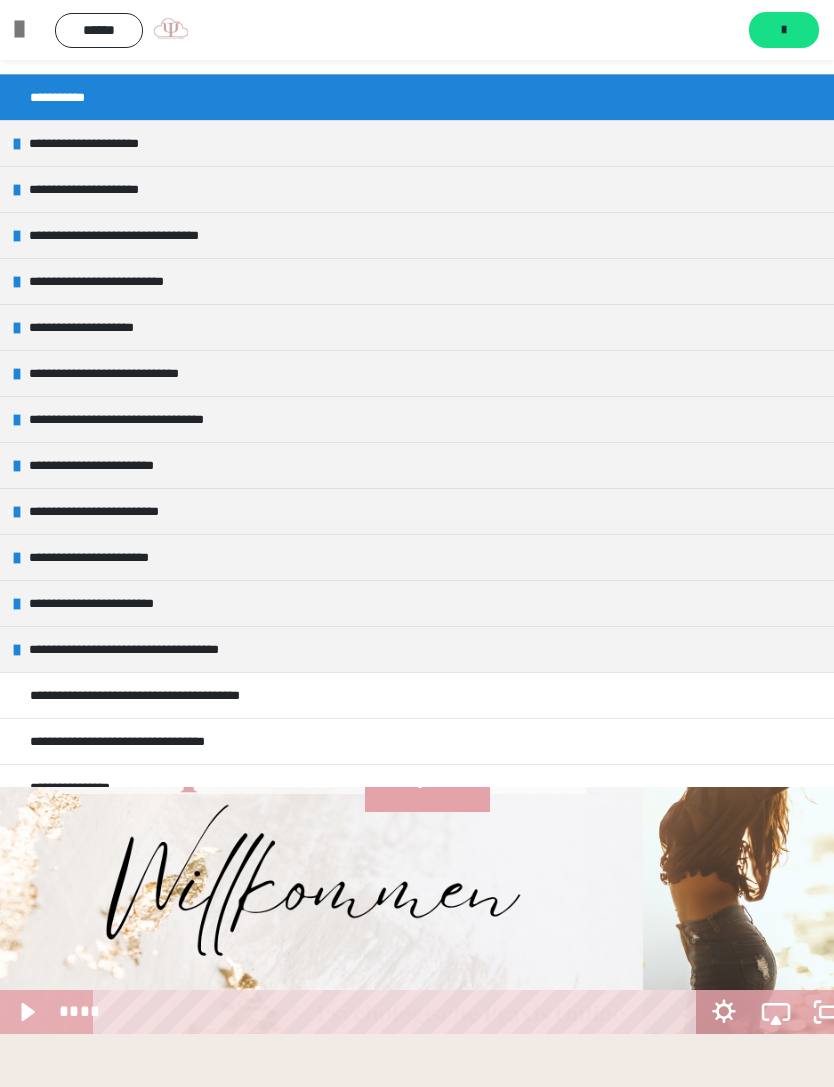 scroll, scrollTop: 0, scrollLeft: 0, axis: both 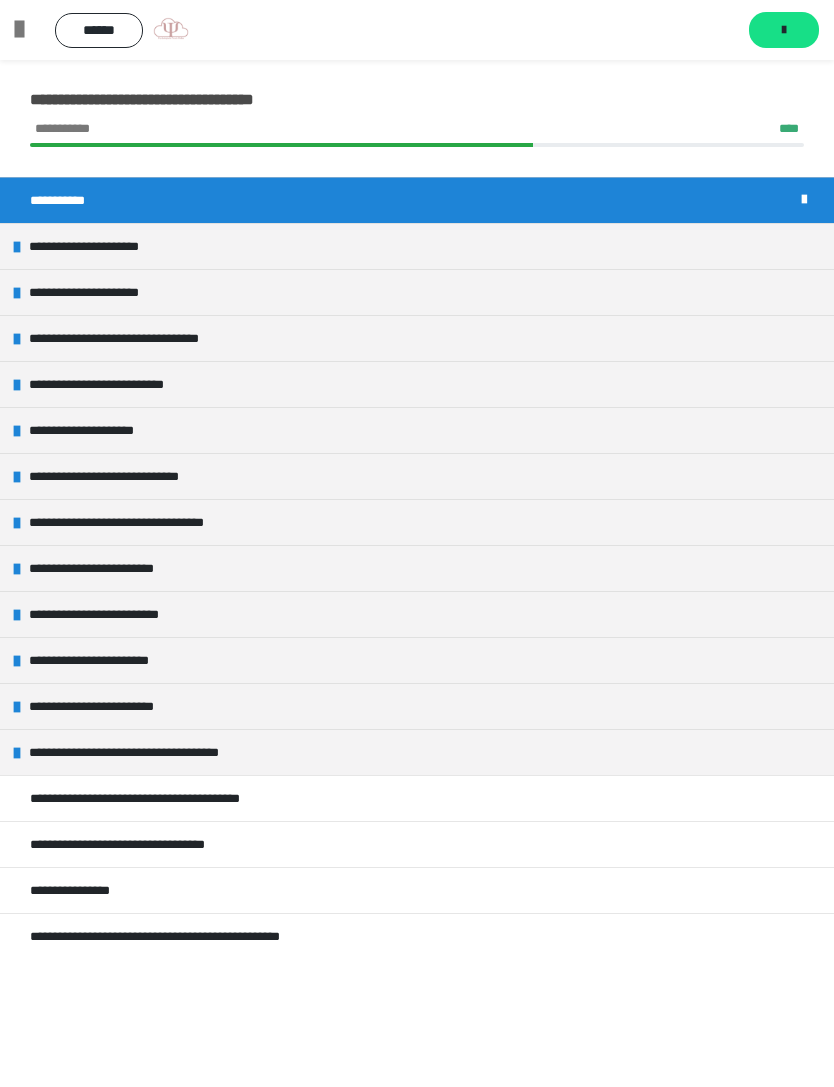 click on "**********" at bounding box center (109, 660) 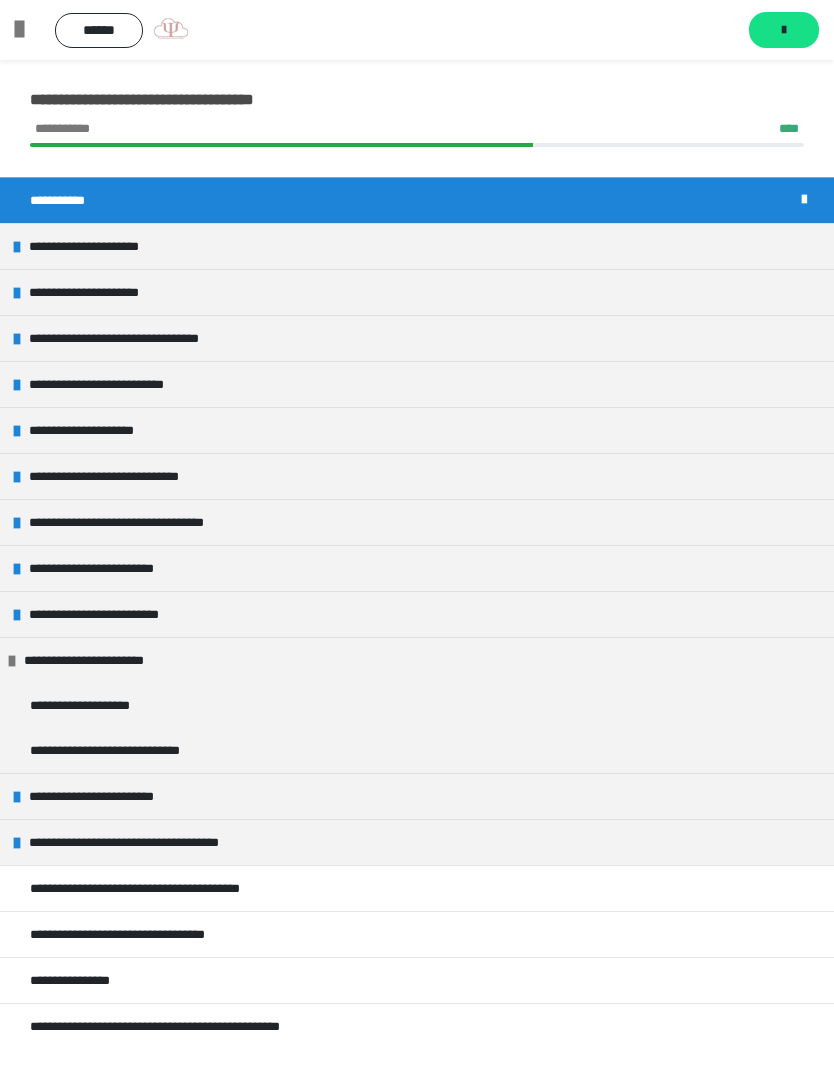 click on "**********" at bounding box center [98, 705] 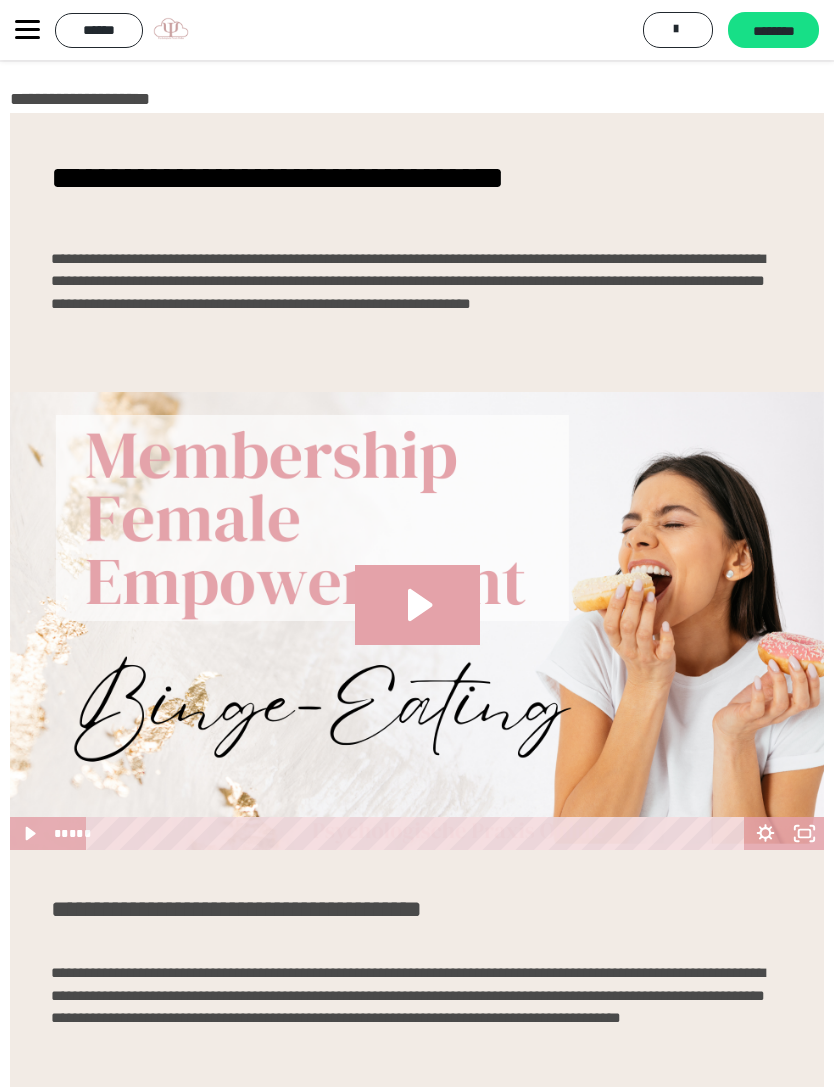 click 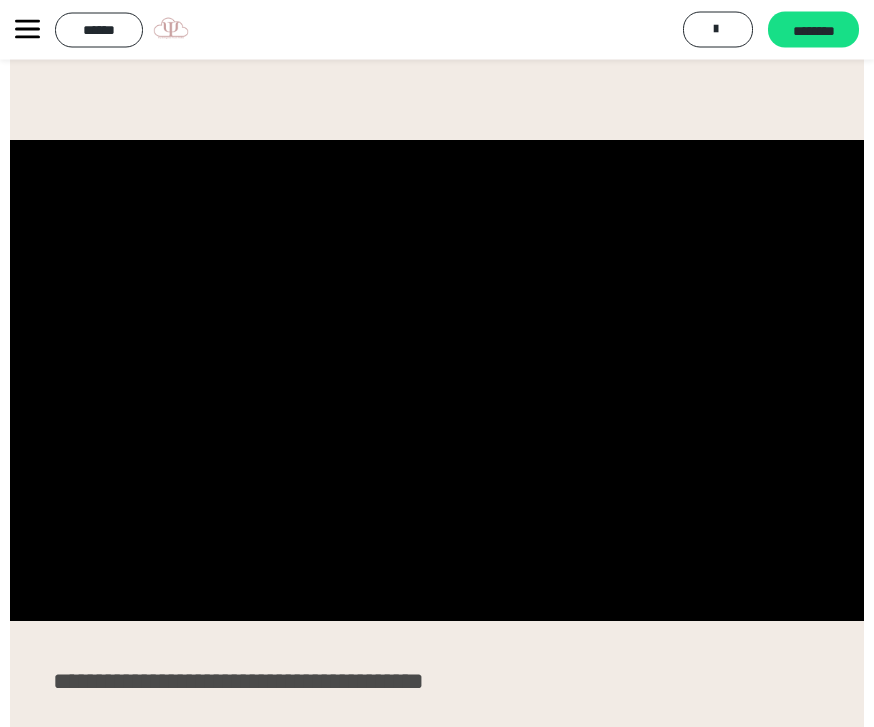 scroll, scrollTop: 284, scrollLeft: 0, axis: vertical 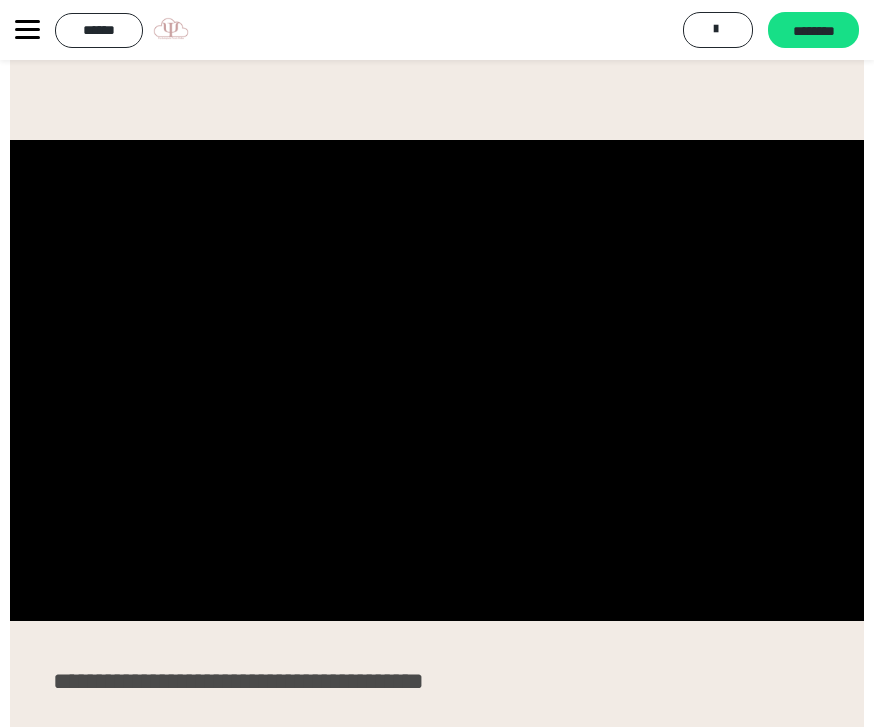 click at bounding box center (437, 380) 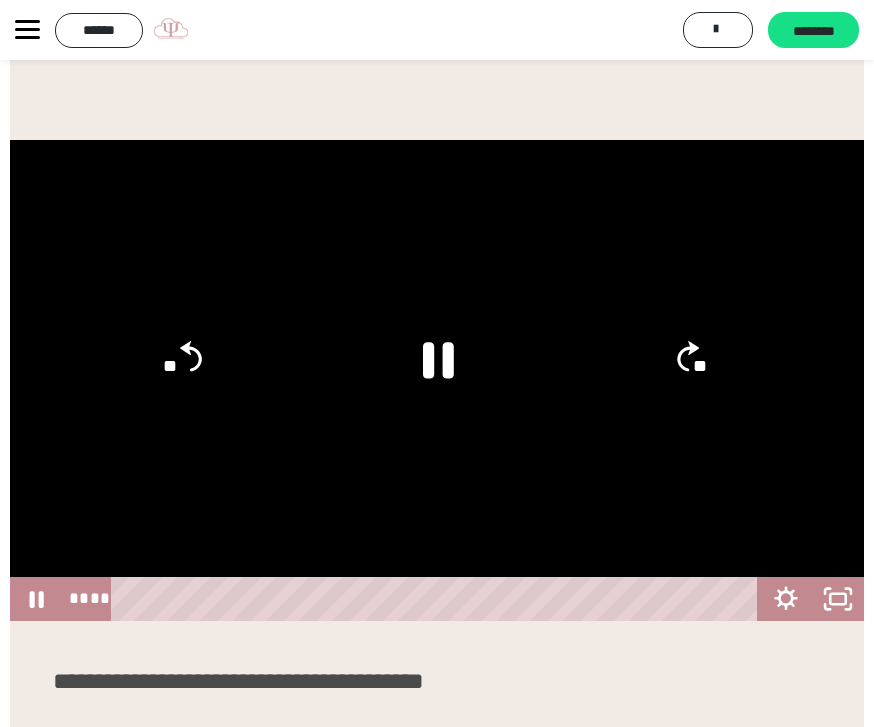 click 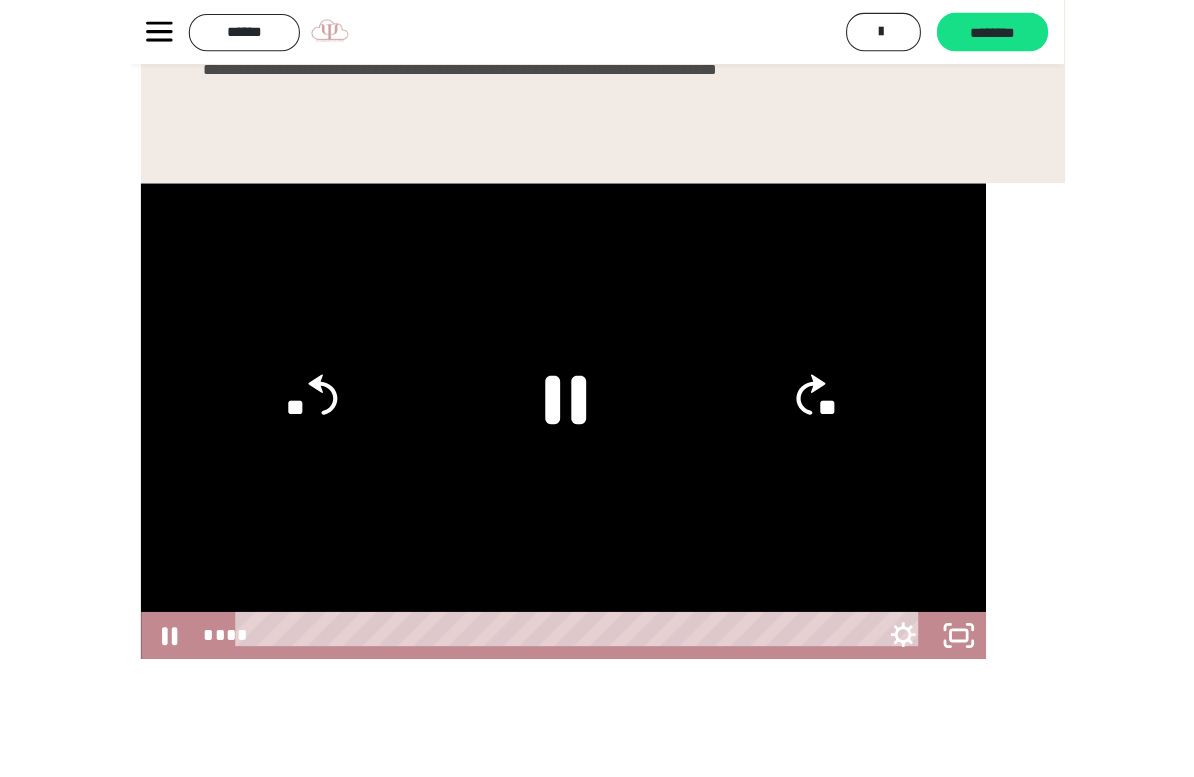 scroll, scrollTop: 24, scrollLeft: 0, axis: vertical 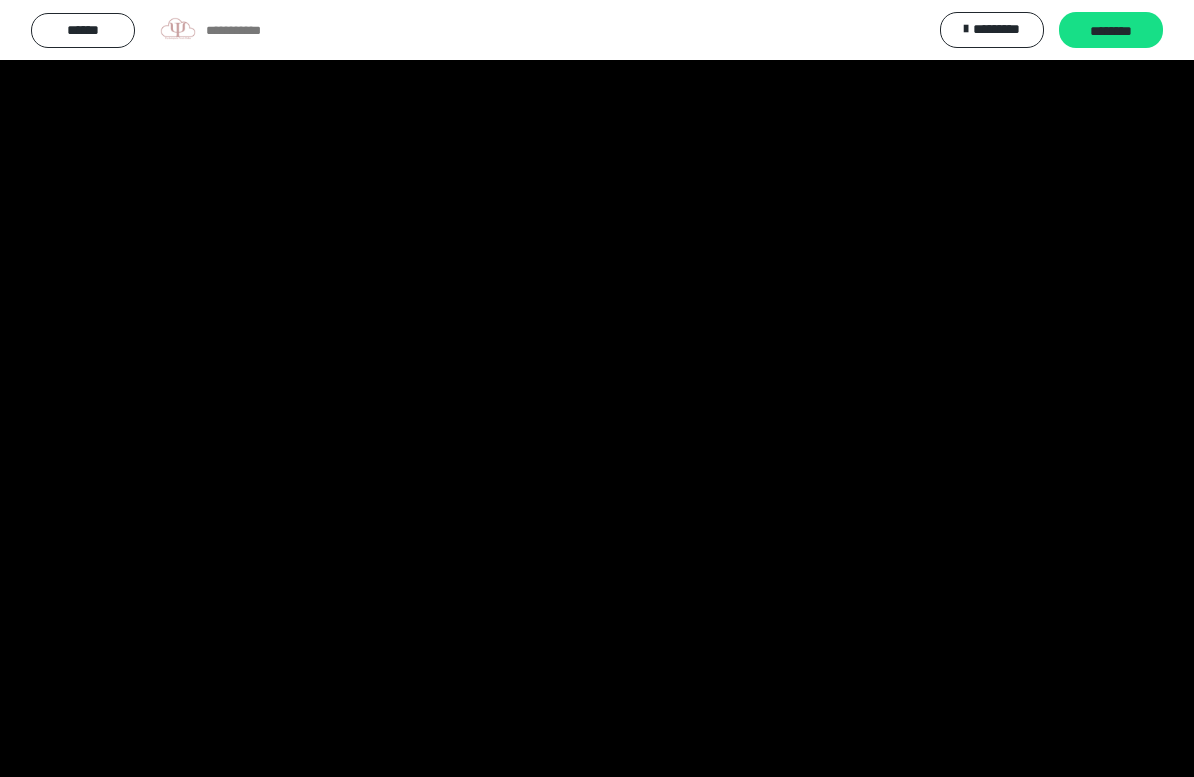 click at bounding box center [597, 388] 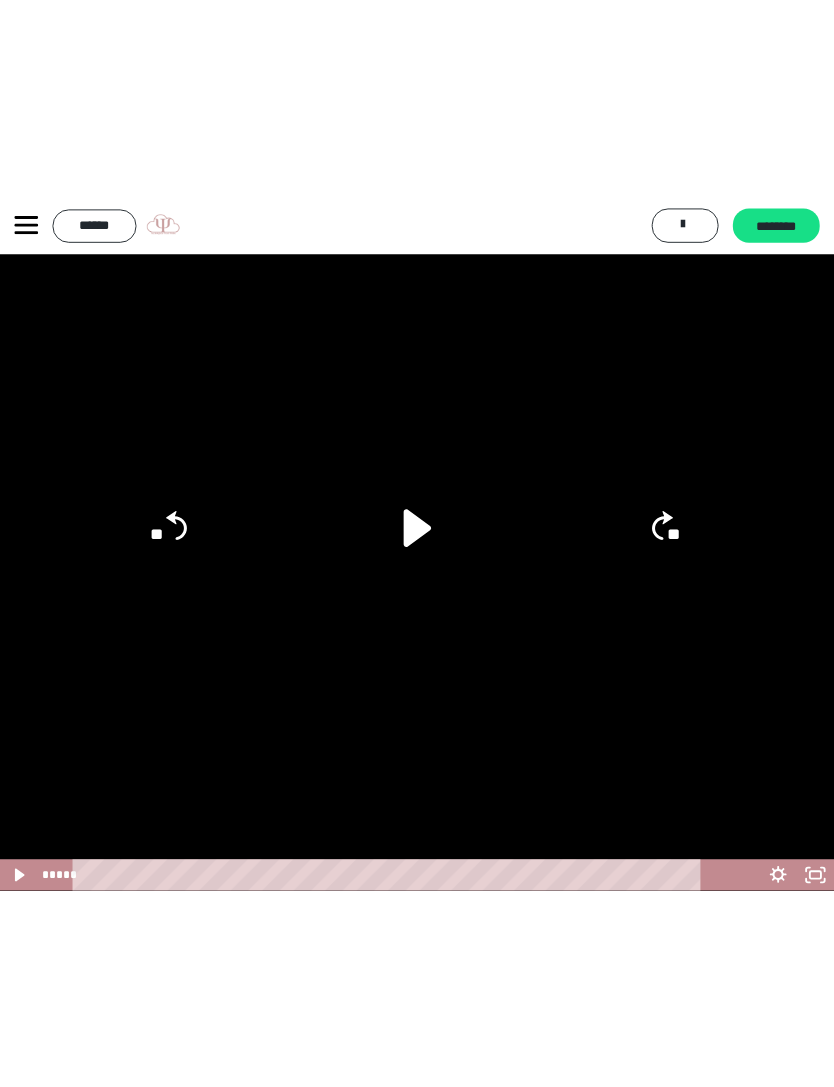 scroll, scrollTop: 100, scrollLeft: 0, axis: vertical 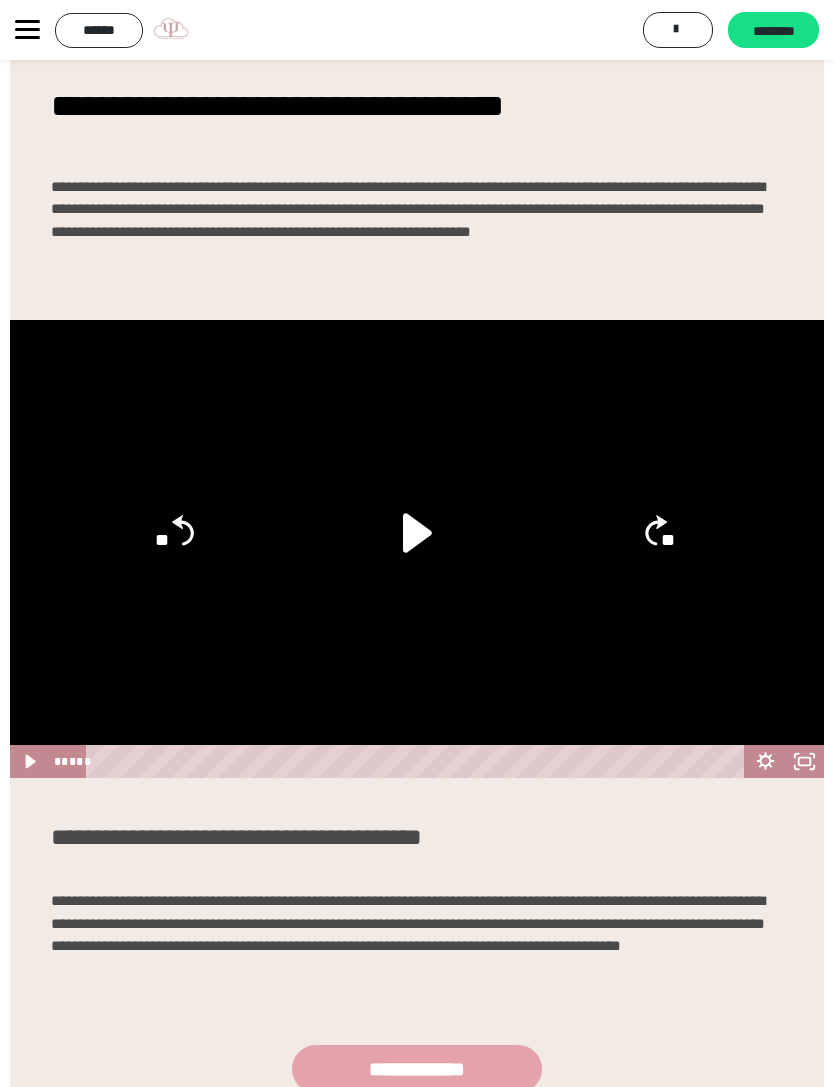 click 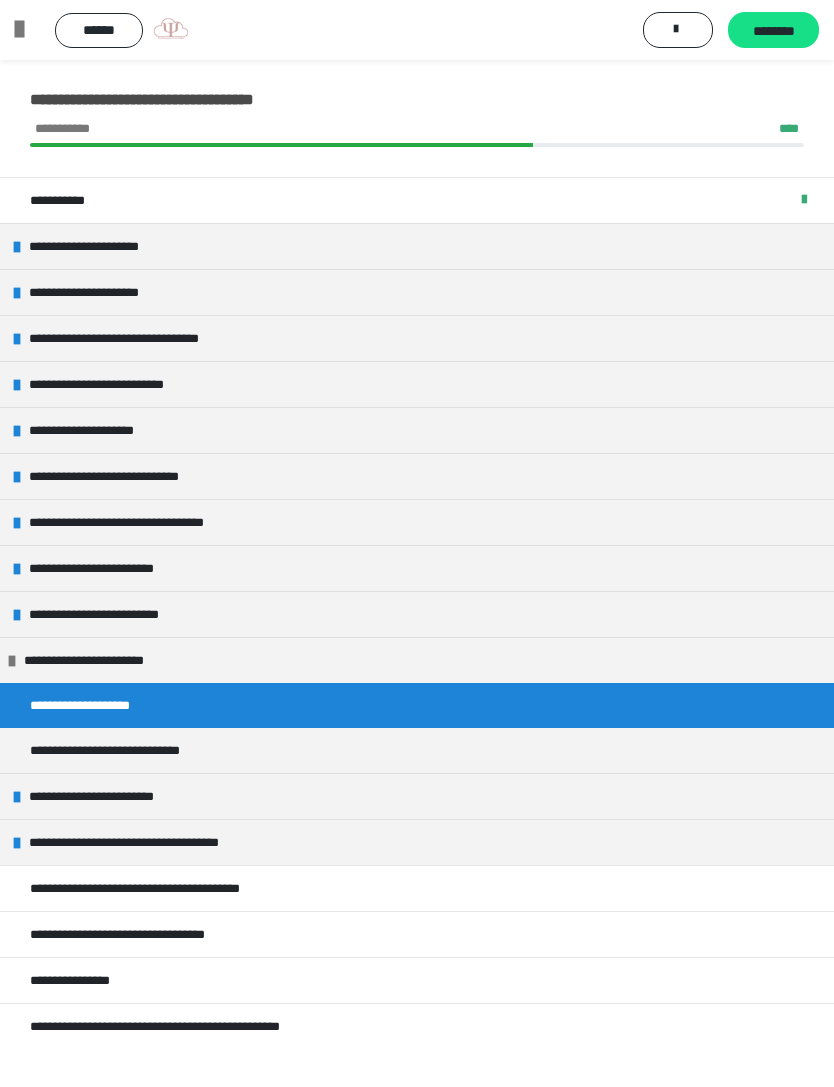 click on "**********" at bounding box center [417, 705] 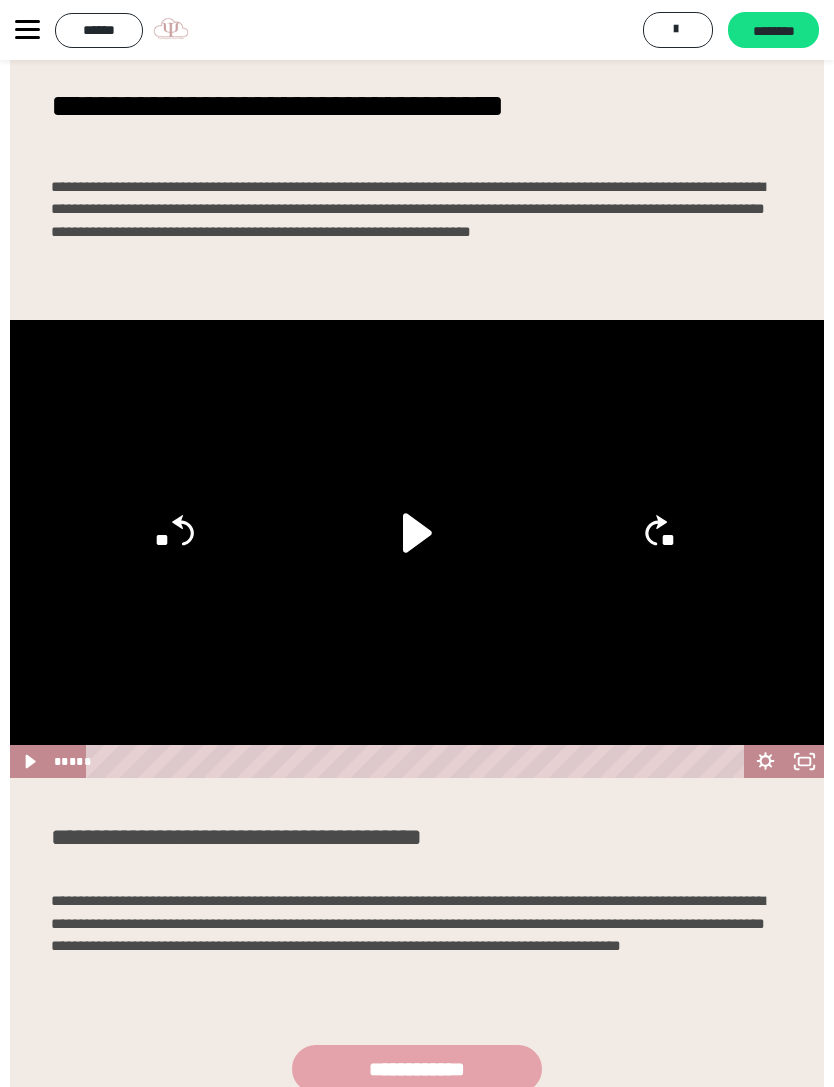 scroll, scrollTop: 0, scrollLeft: 0, axis: both 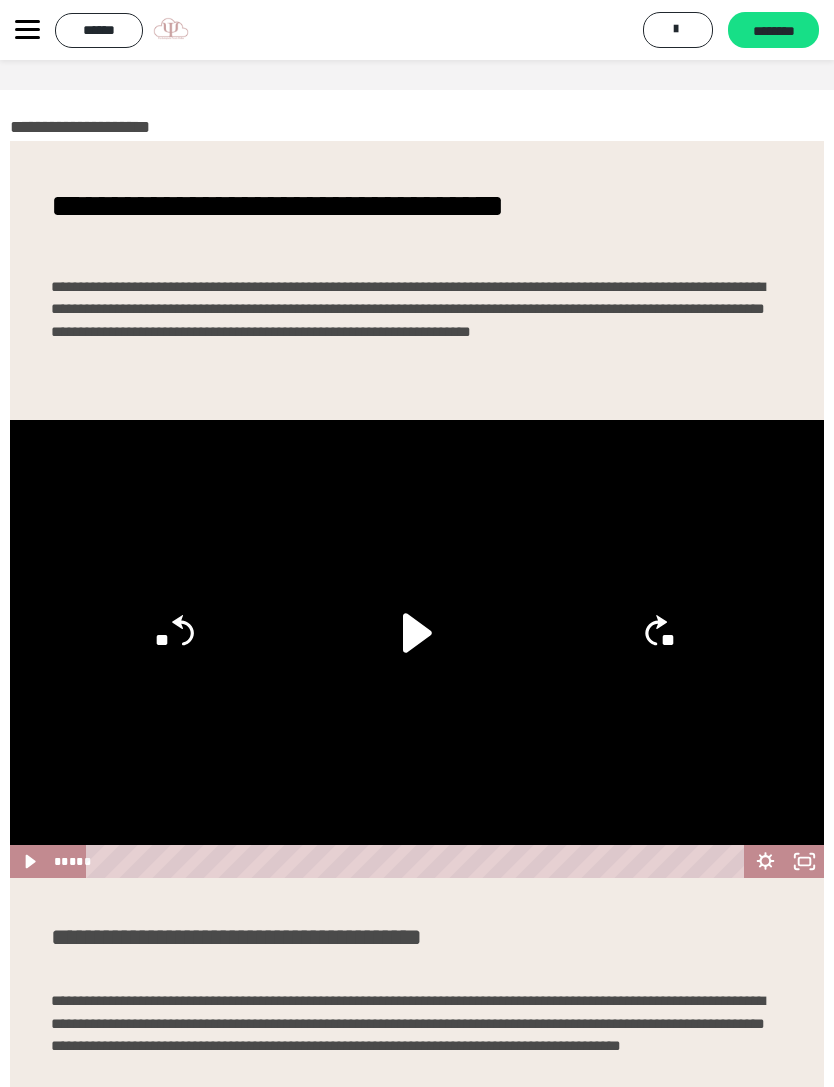click on "**********" at bounding box center [417, 658] 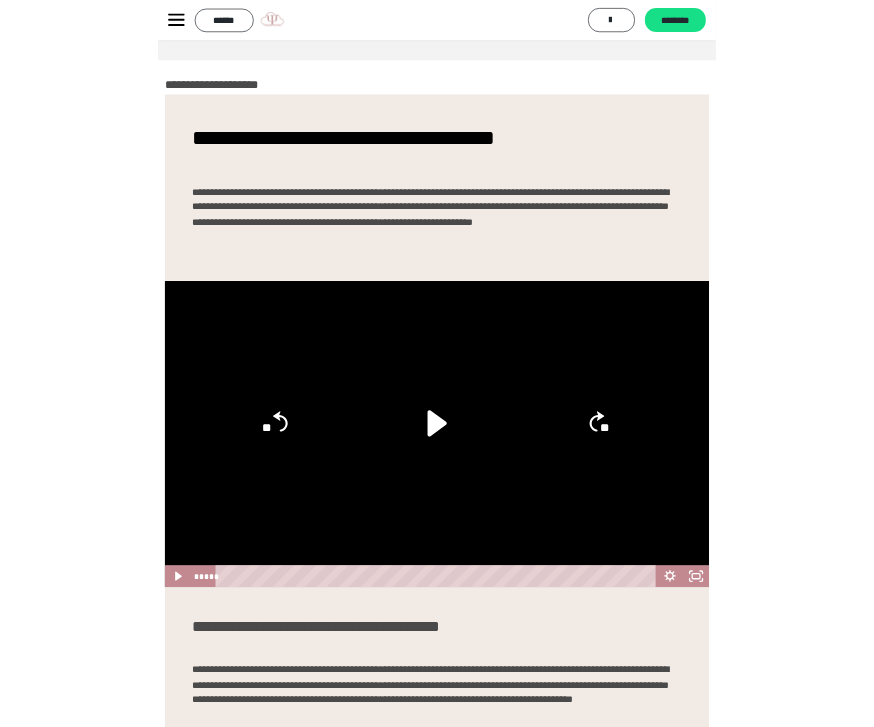 scroll, scrollTop: 184, scrollLeft: 0, axis: vertical 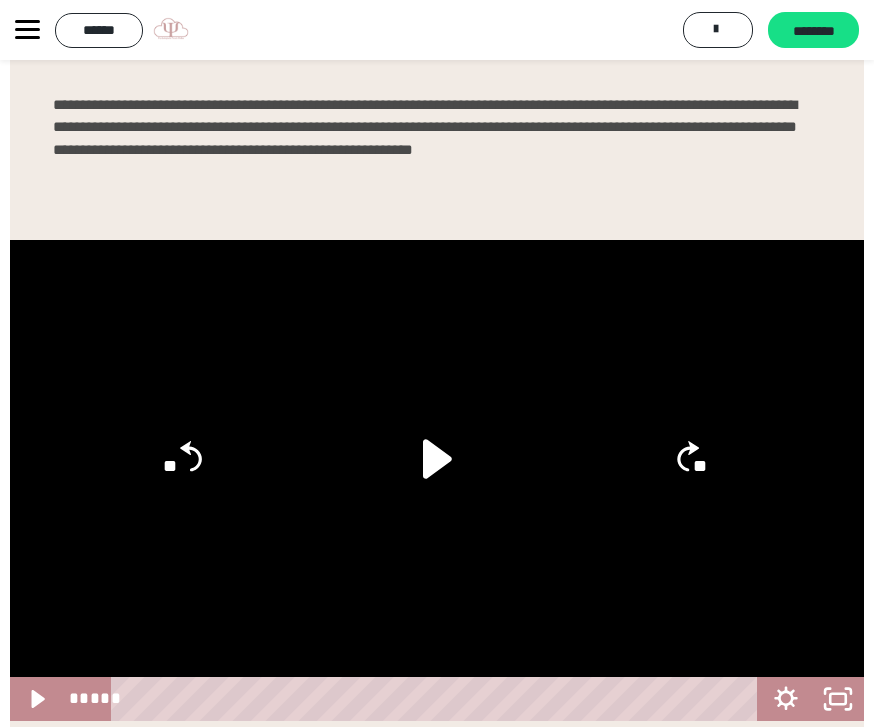 click on "******" at bounding box center (99, 30) 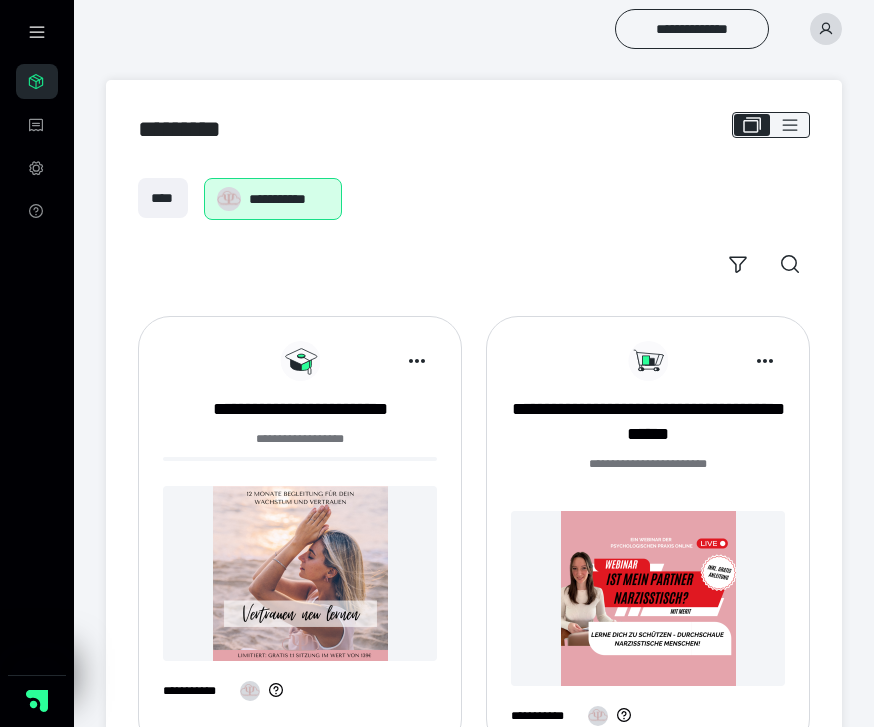 scroll, scrollTop: 0, scrollLeft: 0, axis: both 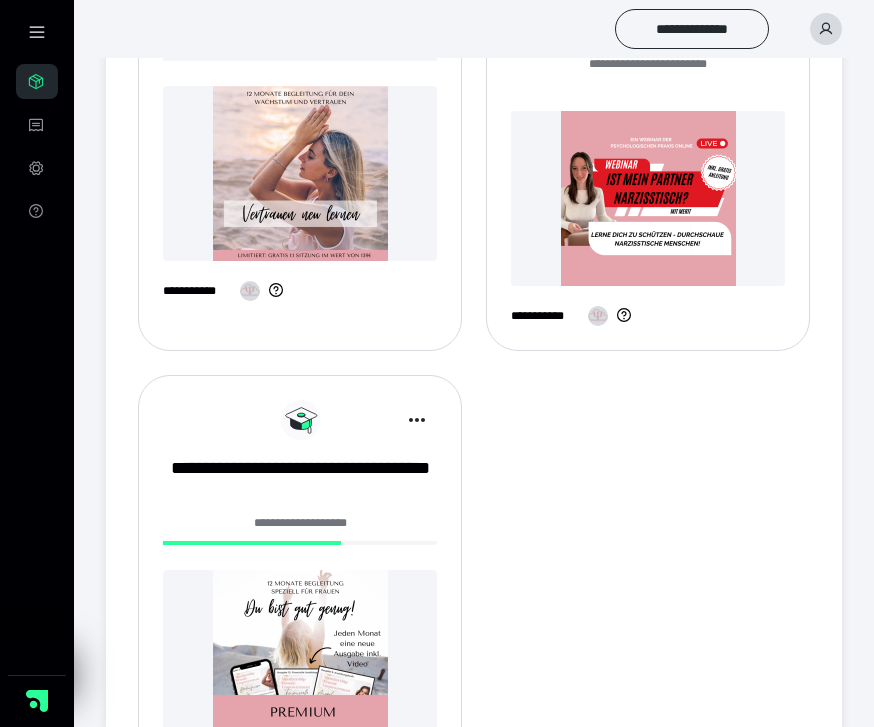click on "**********" at bounding box center [300, 481] 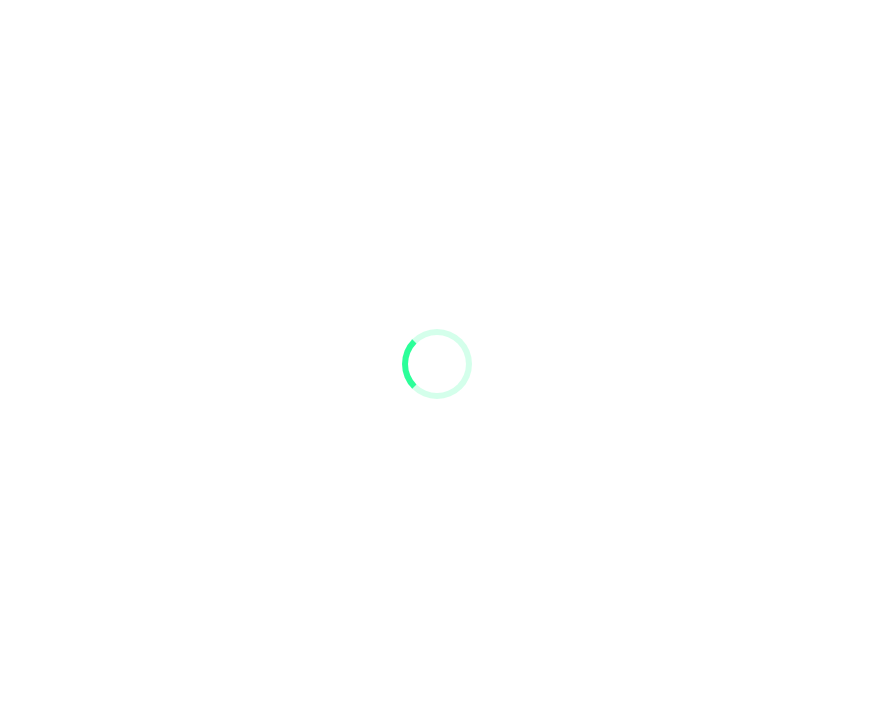 scroll, scrollTop: 0, scrollLeft: 0, axis: both 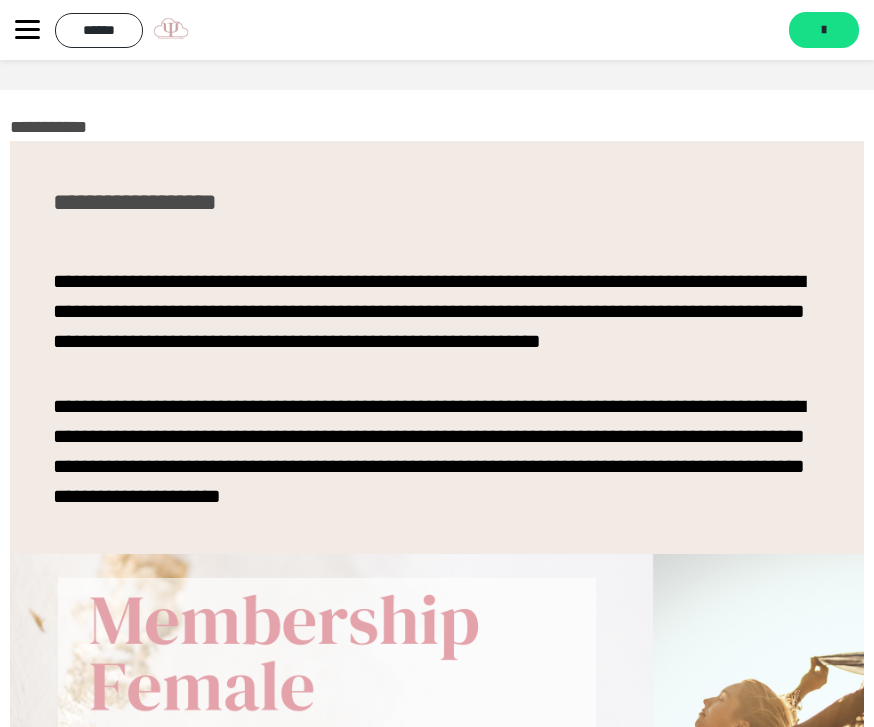 click 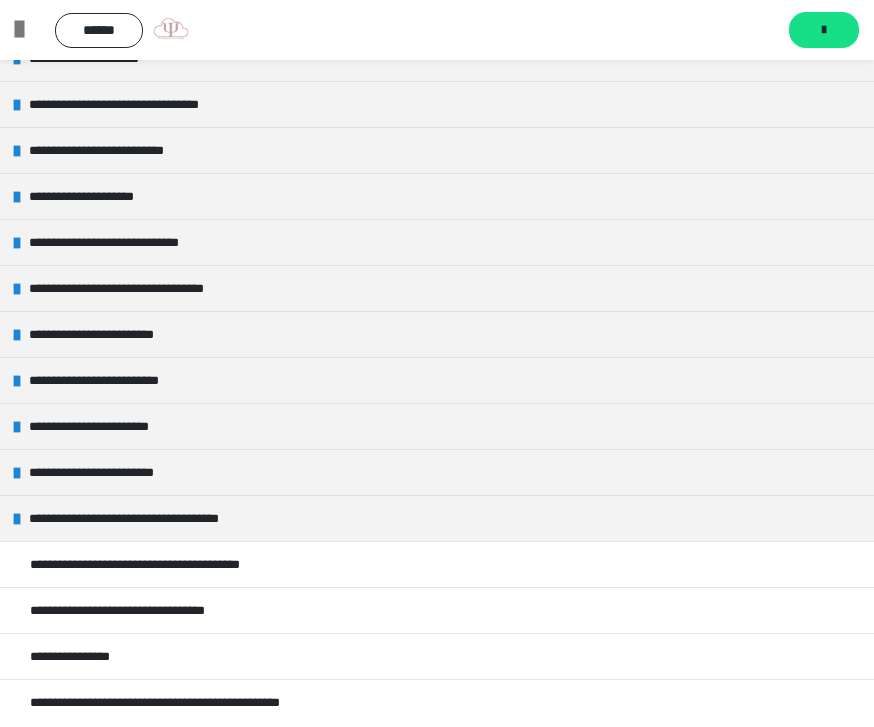 scroll, scrollTop: 229, scrollLeft: 0, axis: vertical 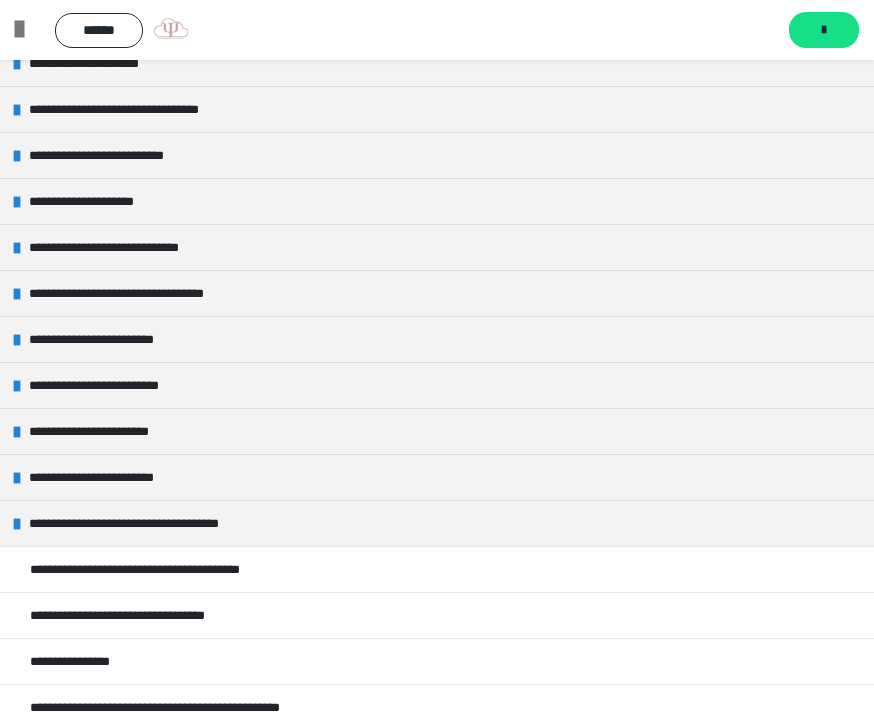 click on "**********" at bounding box center [437, 477] 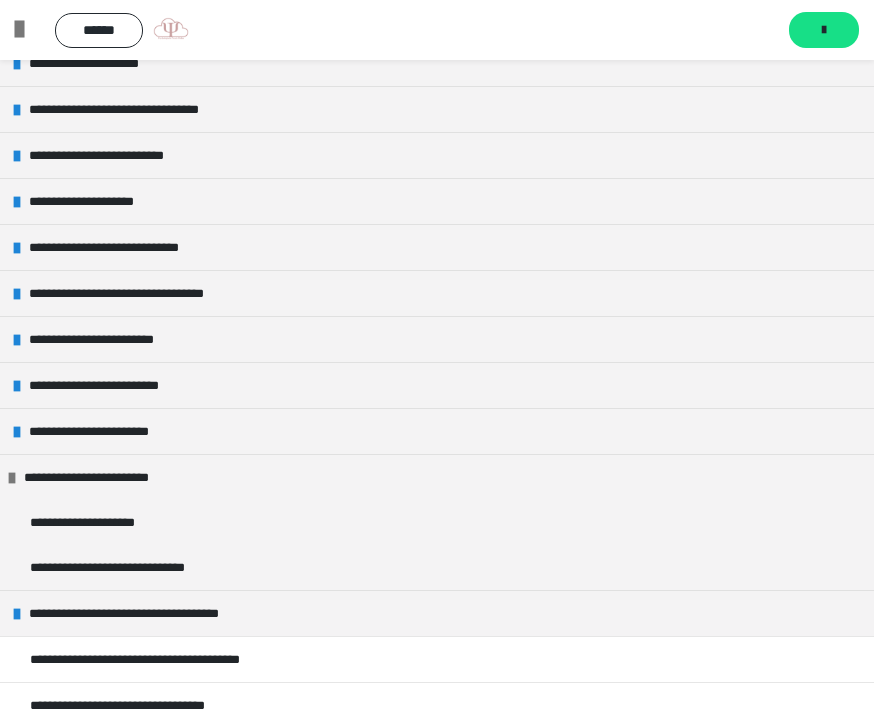 click on "**********" at bounding box center (437, 431) 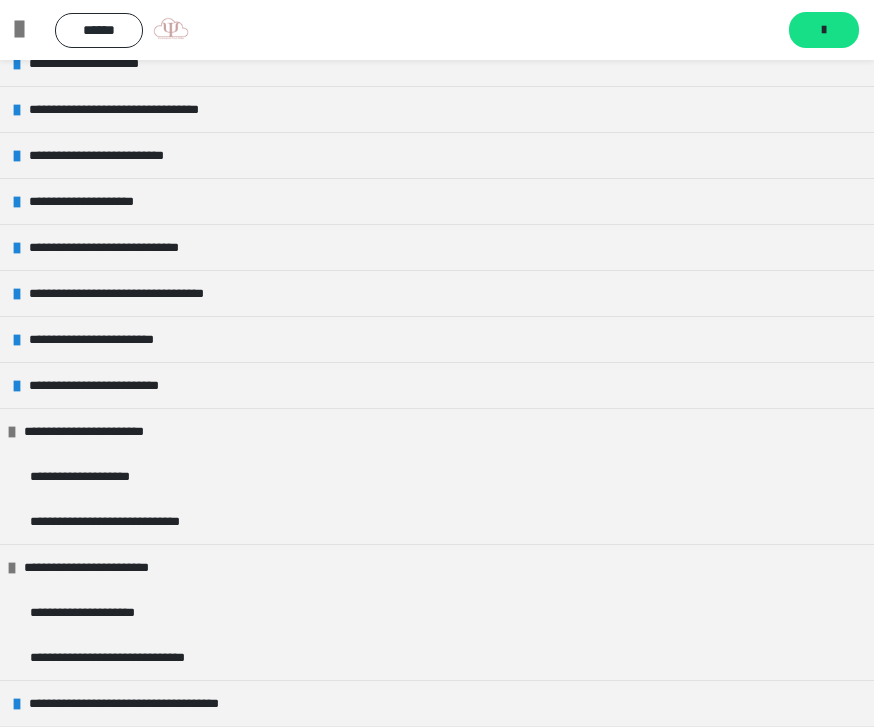 click on "**********" at bounding box center [98, 476] 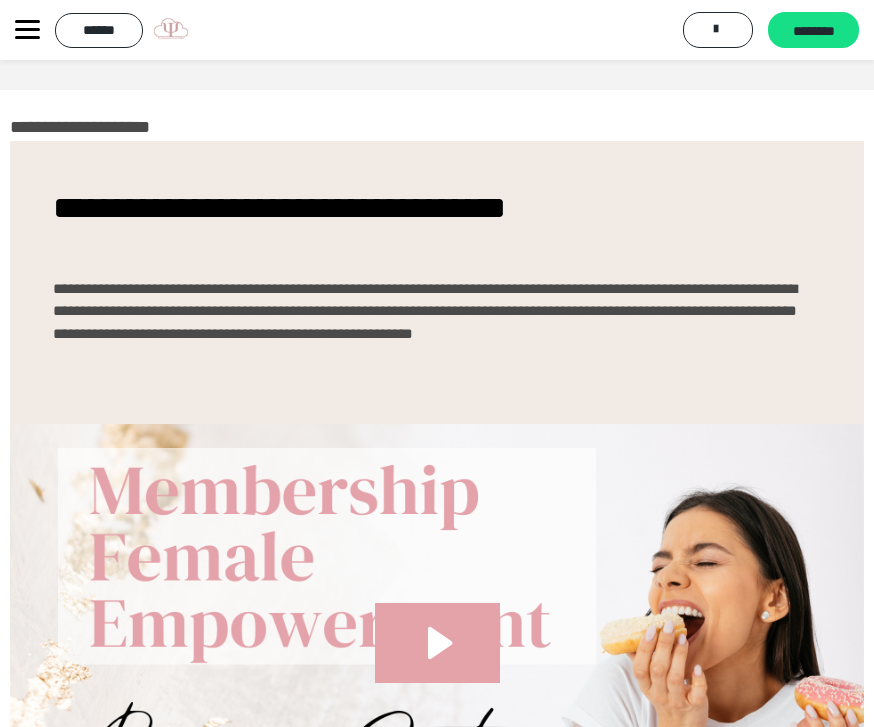 click on "********" at bounding box center [813, 31] 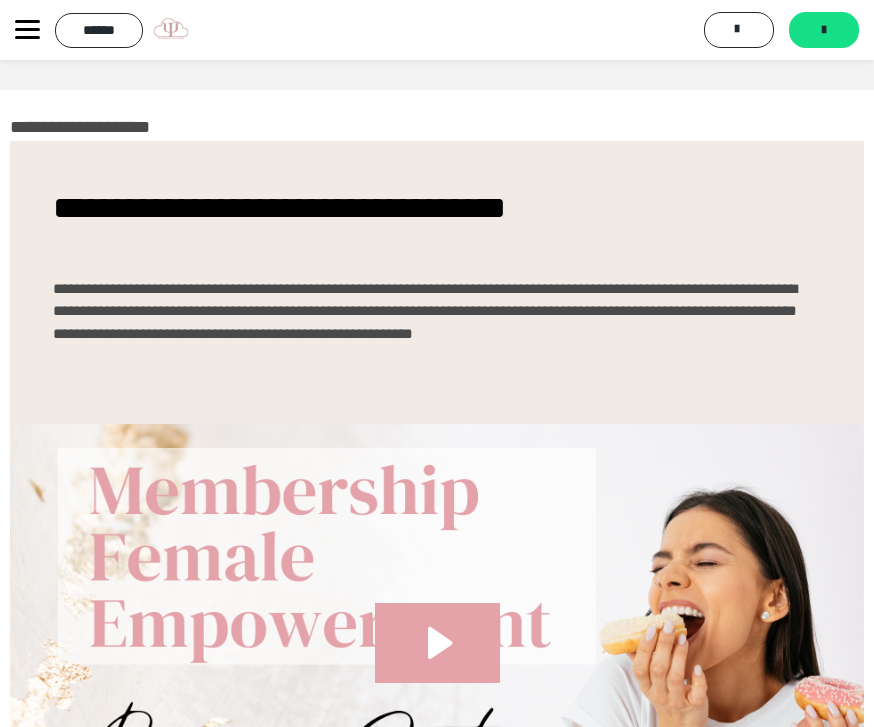 click 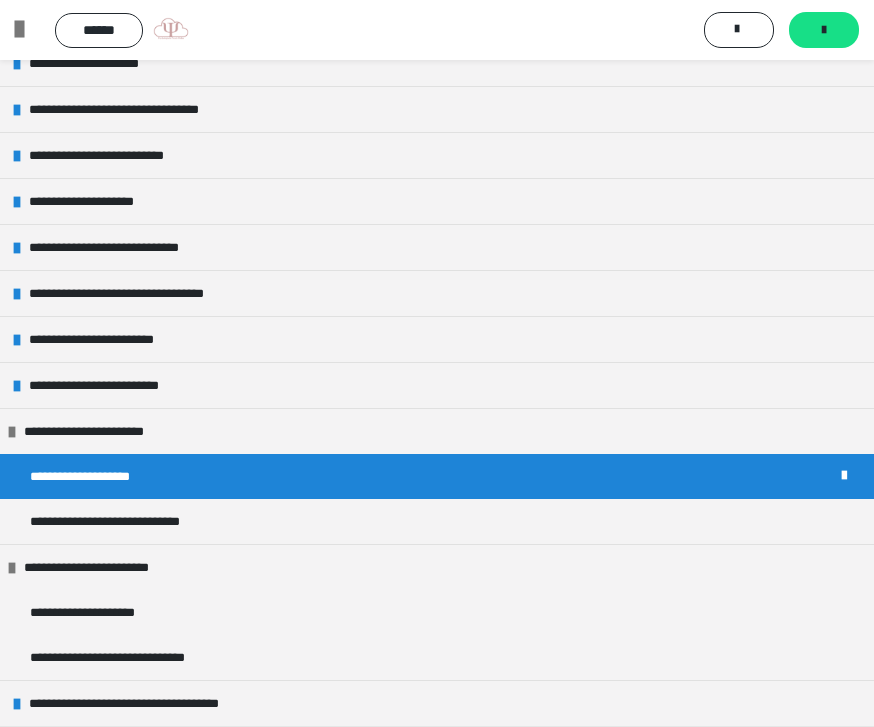 click on "**********" at bounding box center [437, 385] 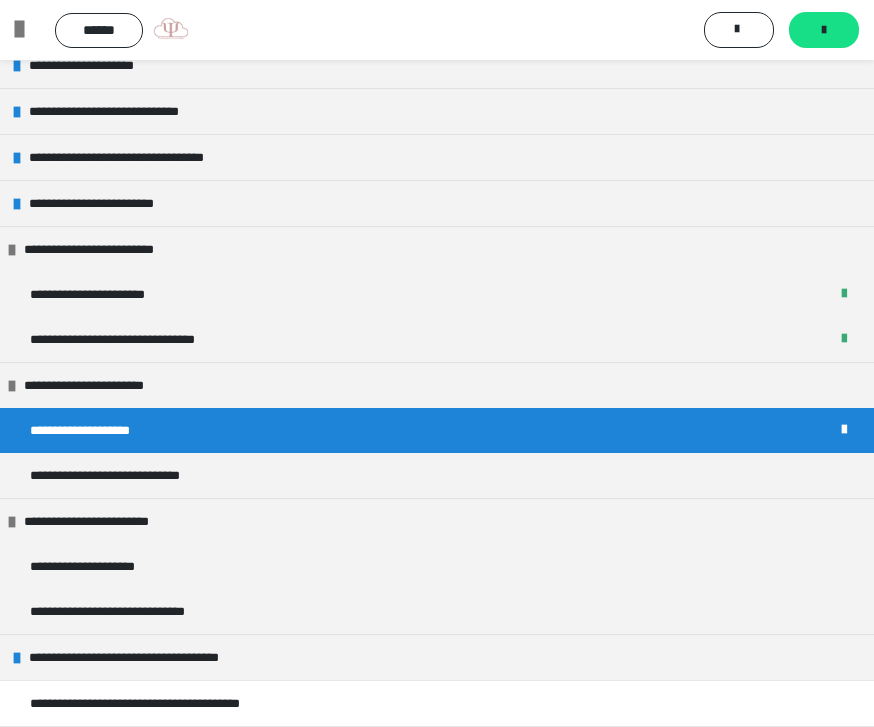 scroll, scrollTop: 445, scrollLeft: 0, axis: vertical 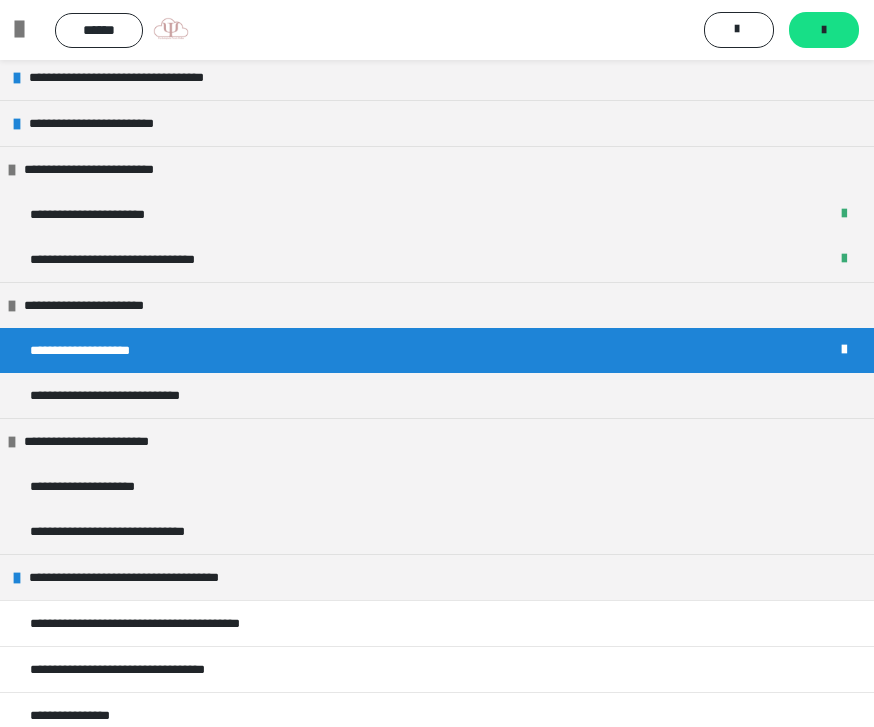 click on "**********" at bounding box center [437, 441] 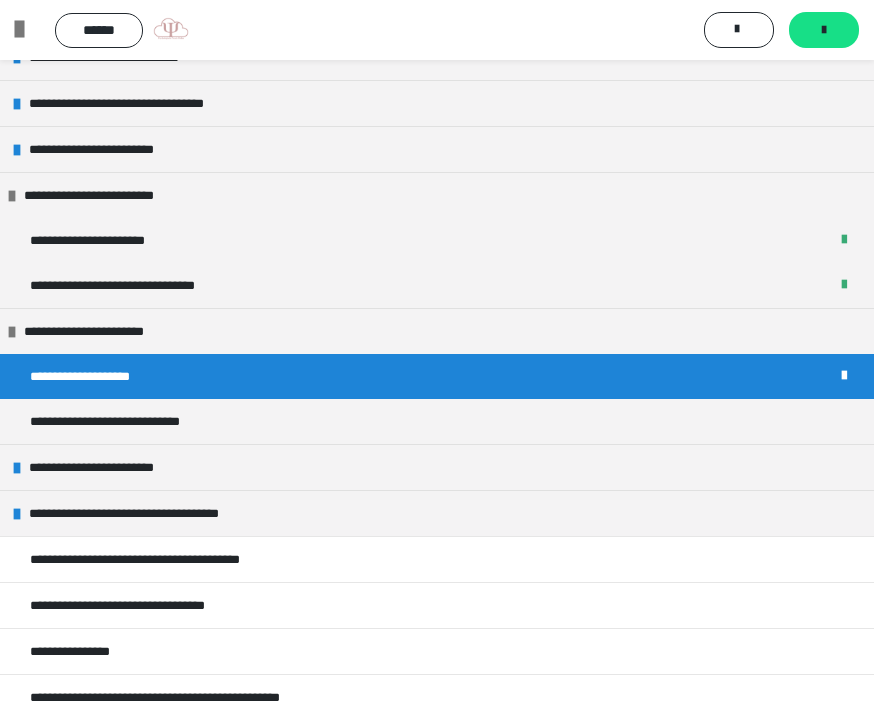 scroll, scrollTop: 417, scrollLeft: 0, axis: vertical 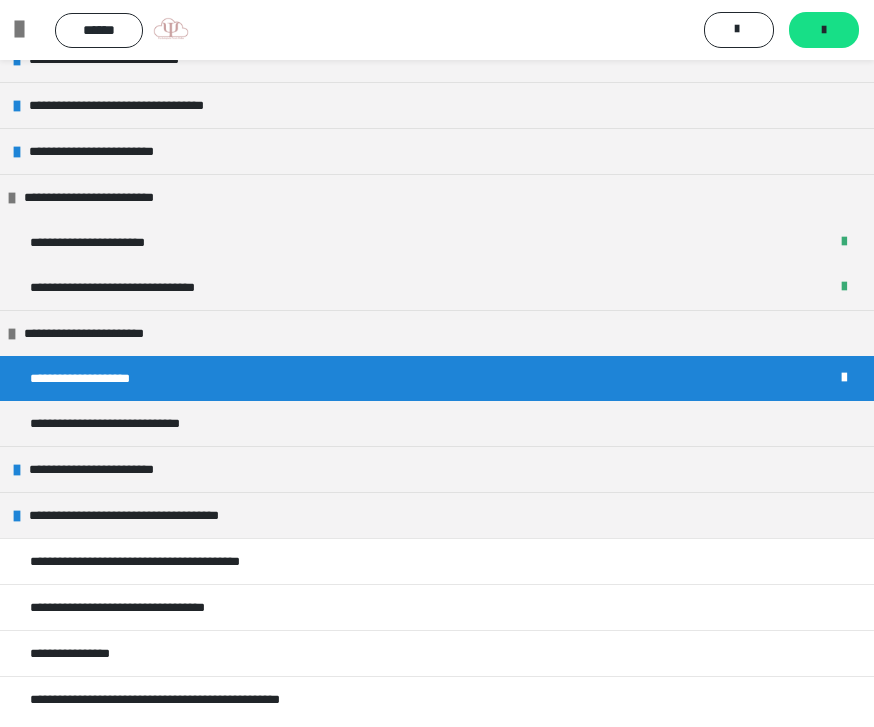 click on "**********" at bounding box center (437, 469) 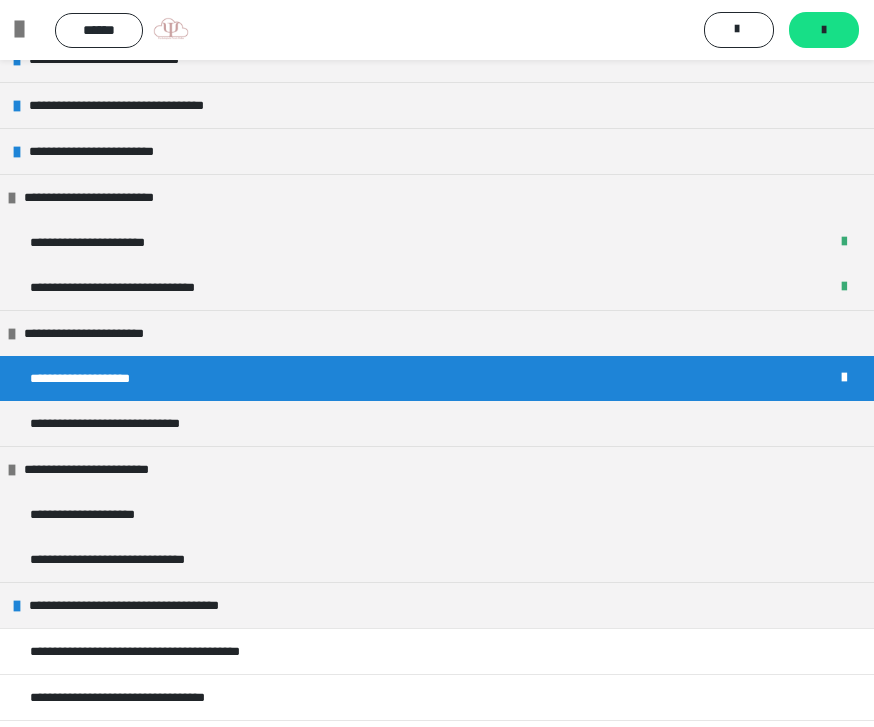 click at bounding box center (12, 198) 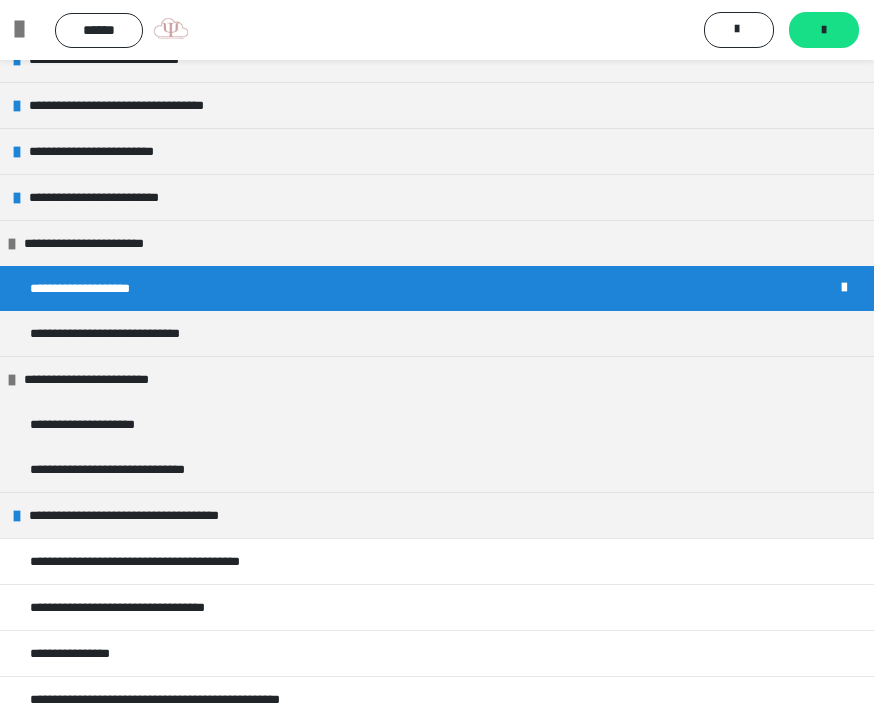 click on "**********" at bounding box center [100, 424] 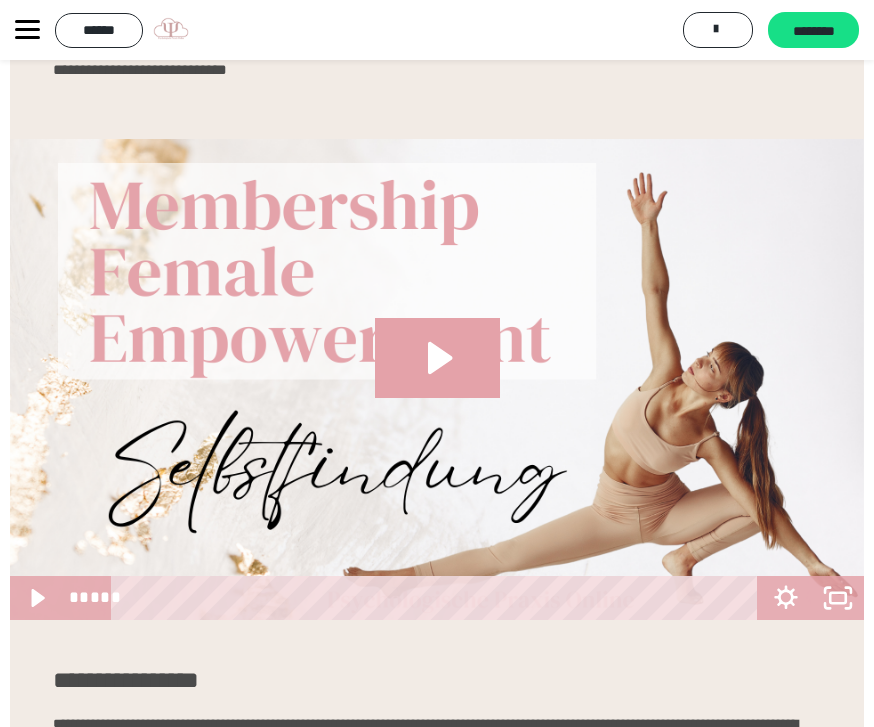 scroll, scrollTop: 257, scrollLeft: 0, axis: vertical 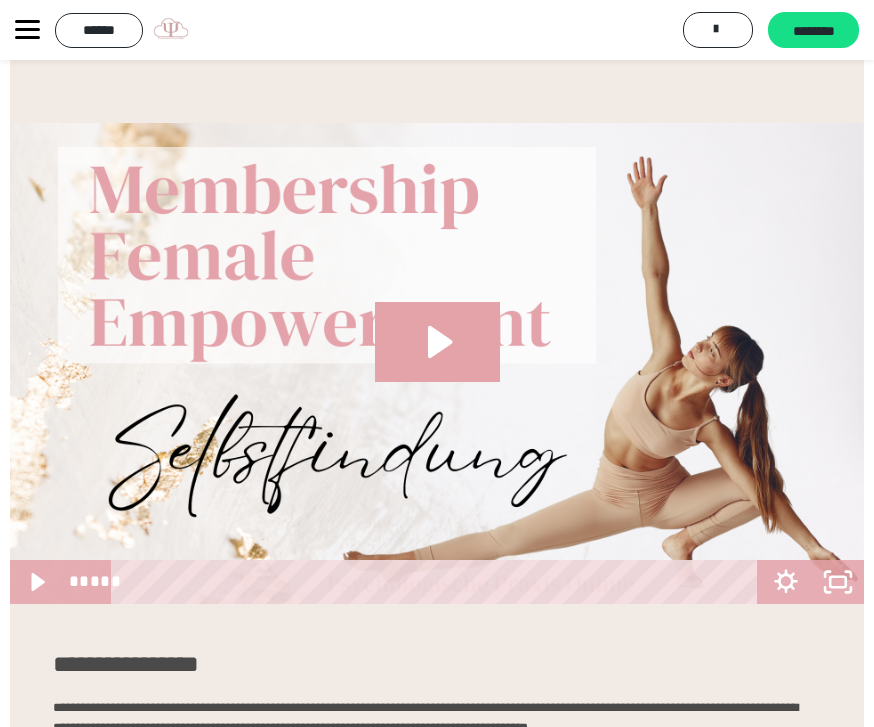 click 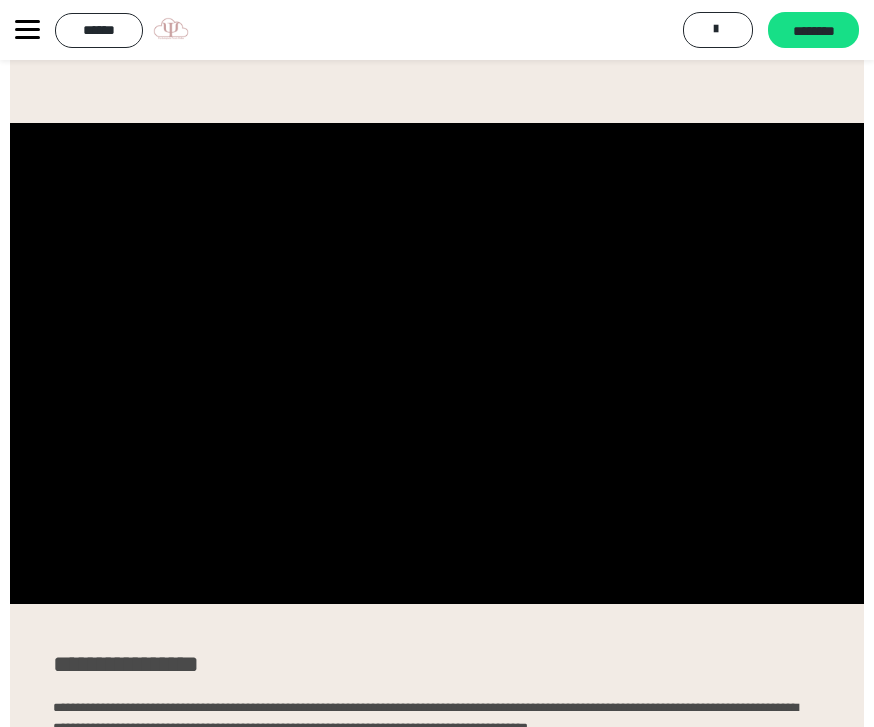 click at bounding box center [437, 363] 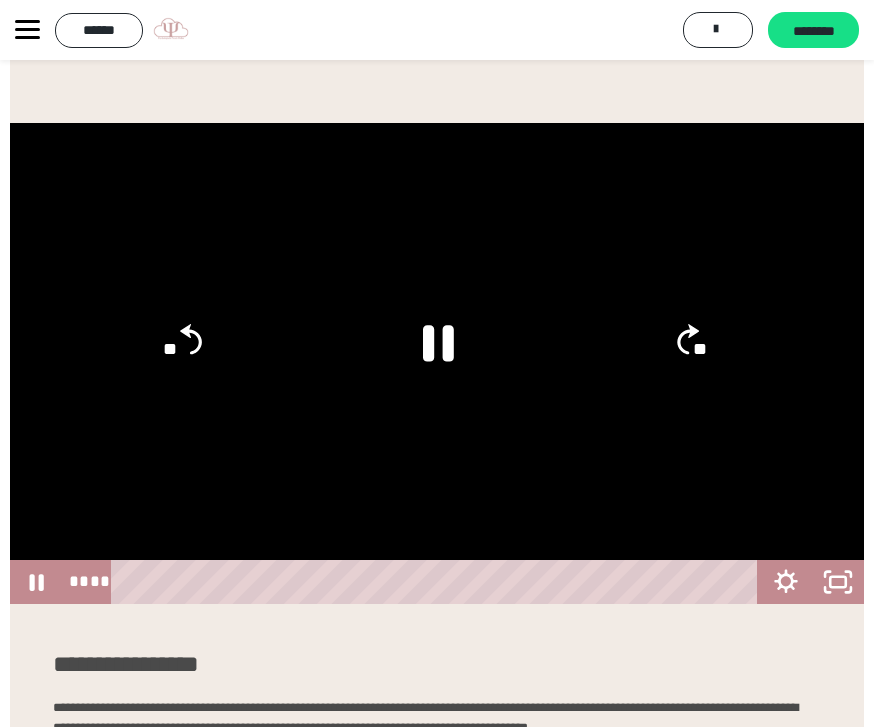 click 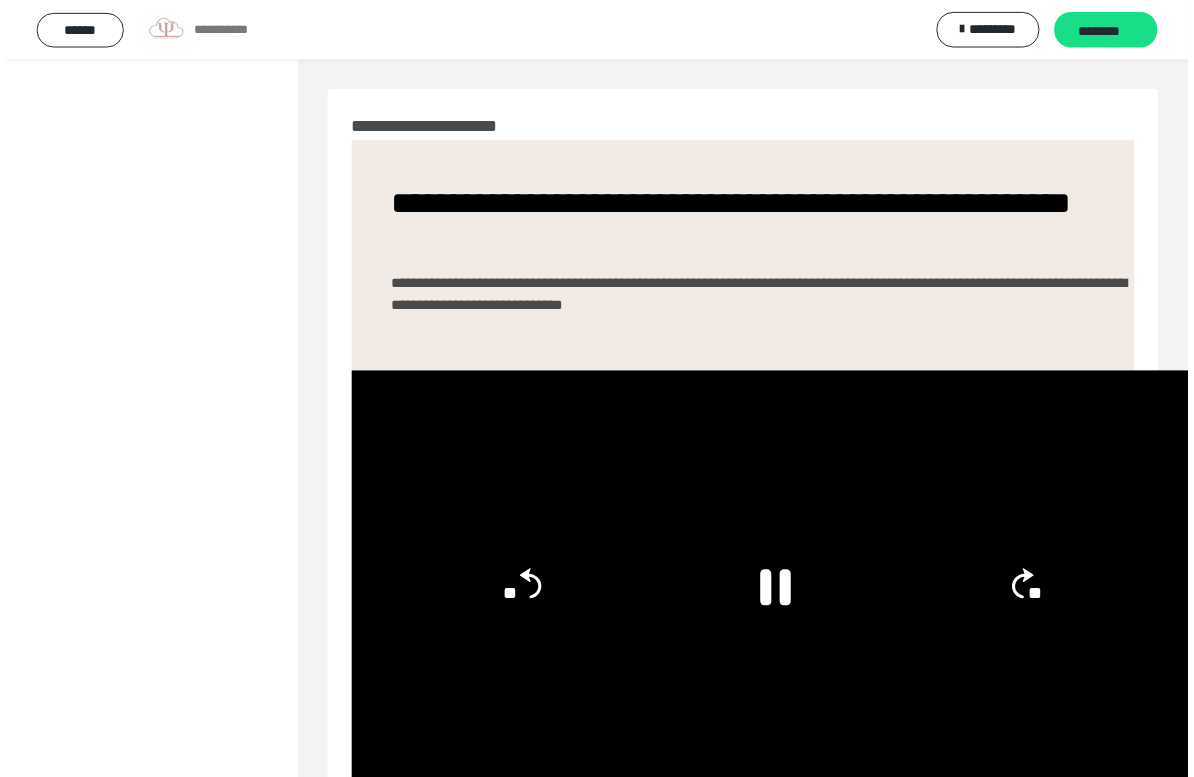 scroll, scrollTop: 24, scrollLeft: 0, axis: vertical 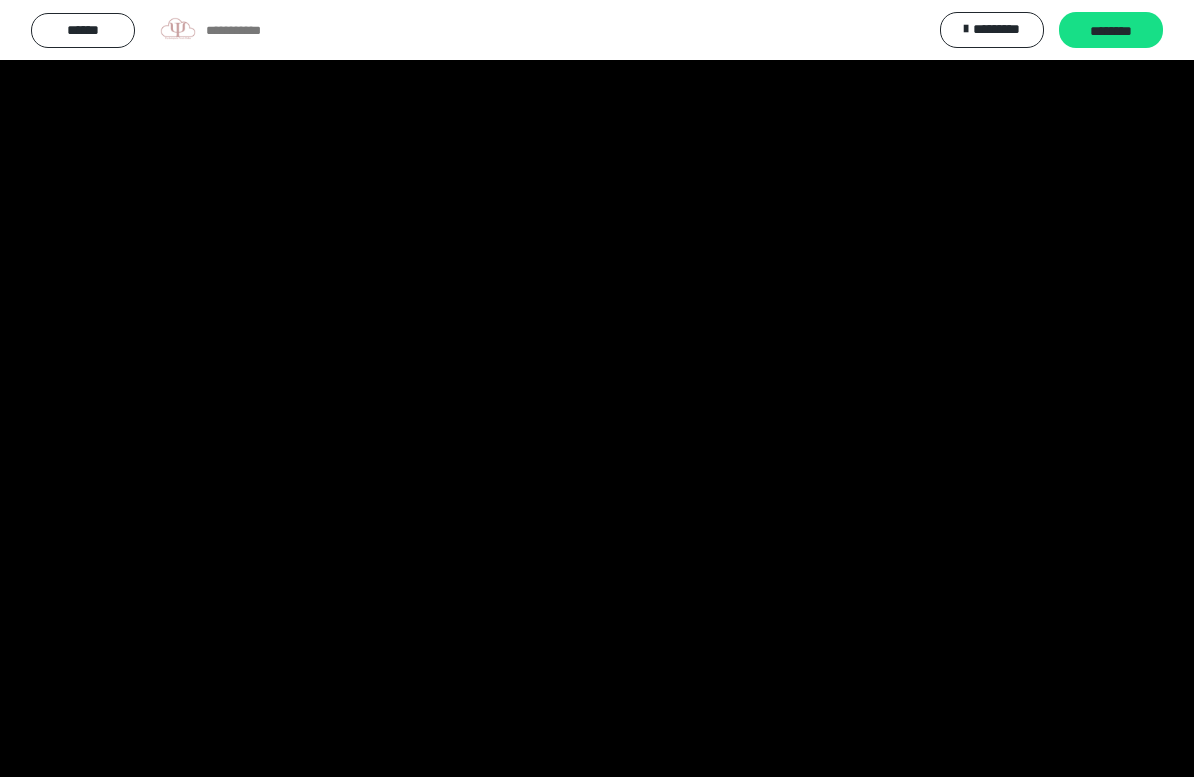 click at bounding box center (597, 388) 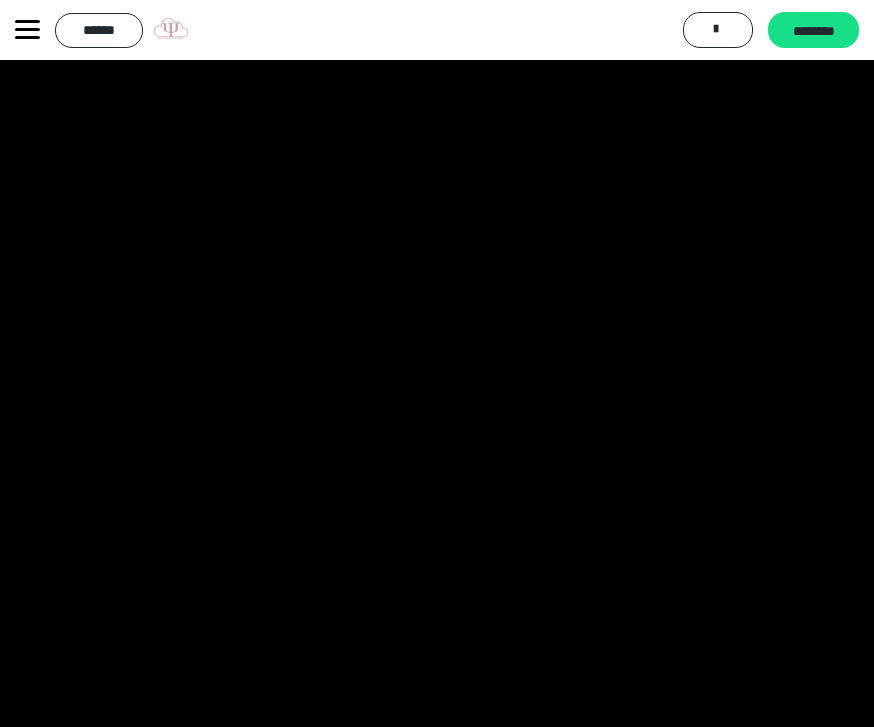 scroll, scrollTop: 280, scrollLeft: 0, axis: vertical 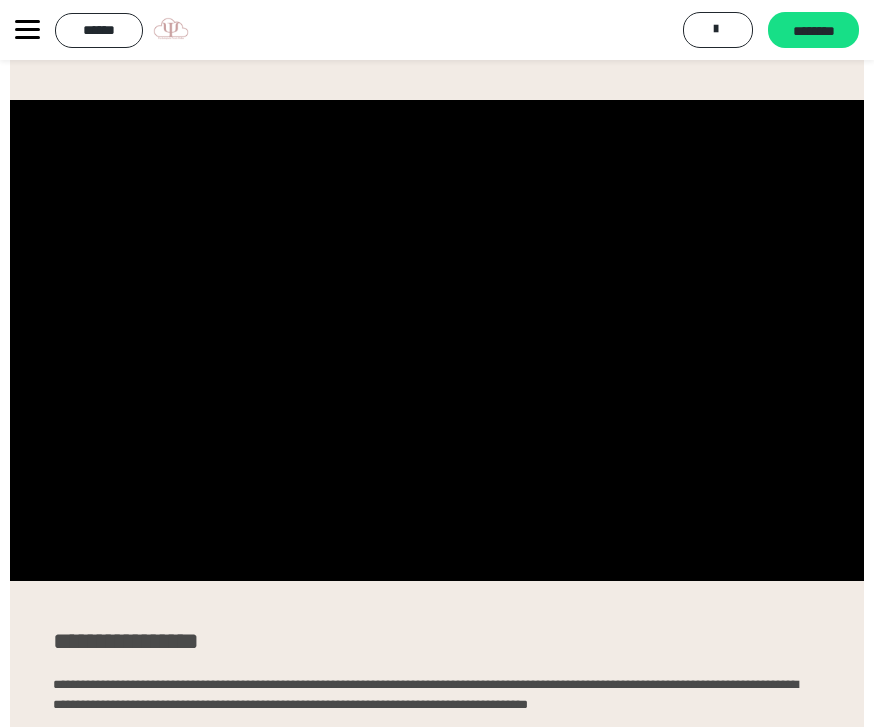 click on "********" at bounding box center [813, 31] 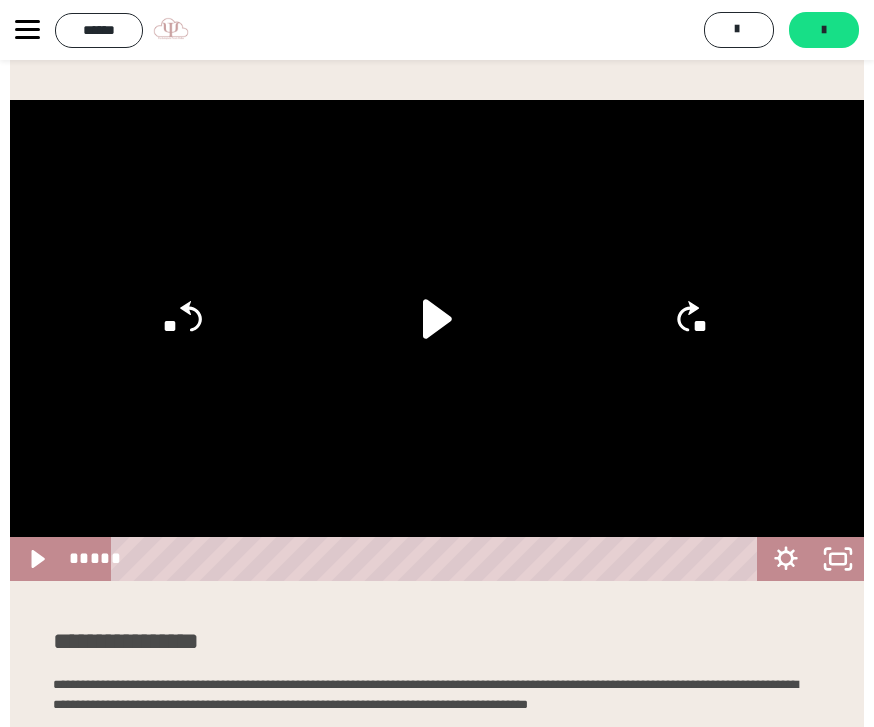 click 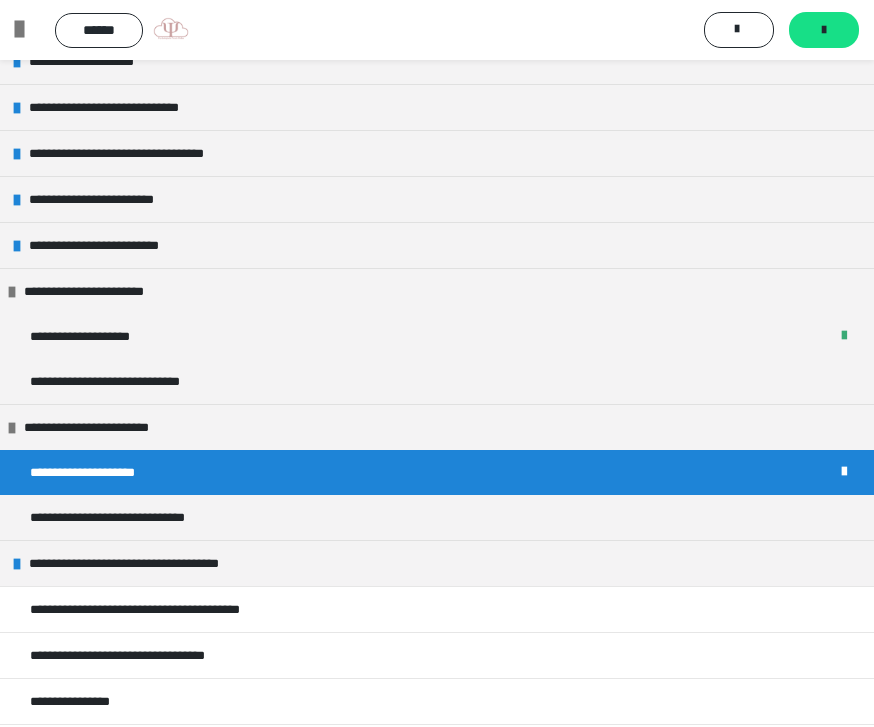 scroll, scrollTop: 353, scrollLeft: 0, axis: vertical 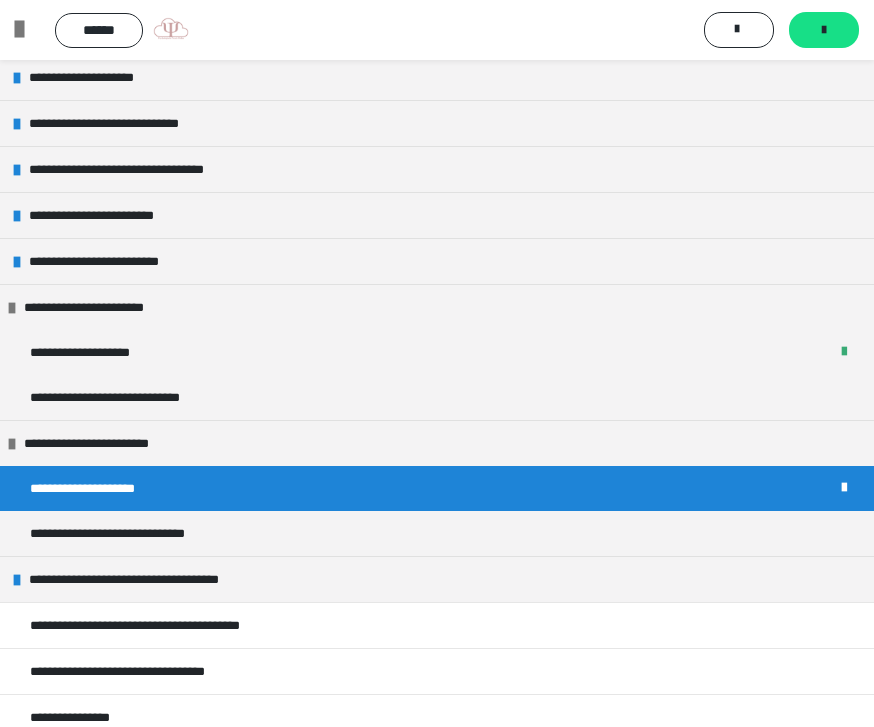 click on "**********" at bounding box center [152, 579] 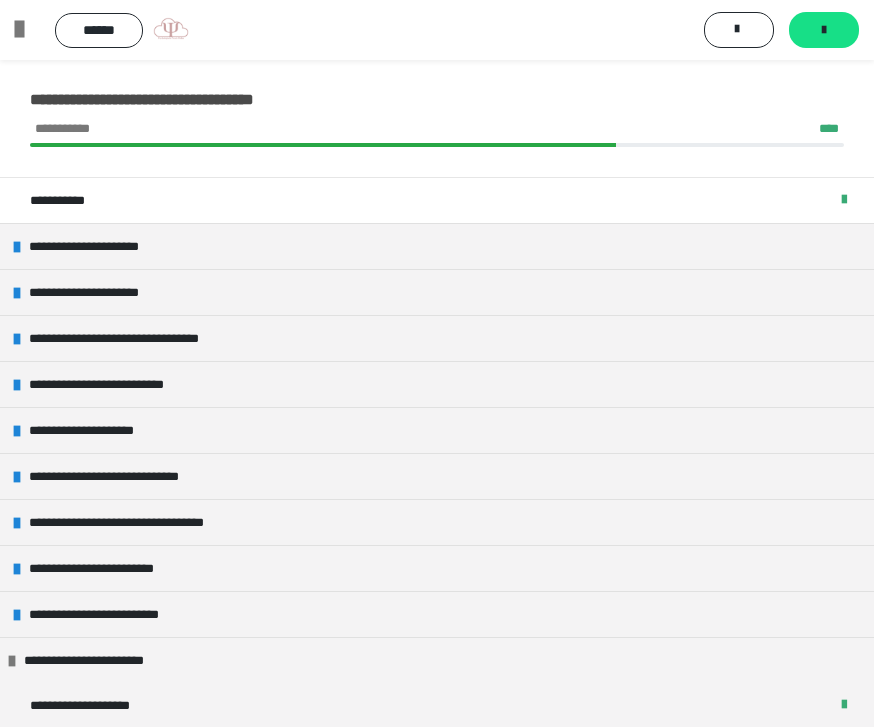 scroll, scrollTop: 0, scrollLeft: 0, axis: both 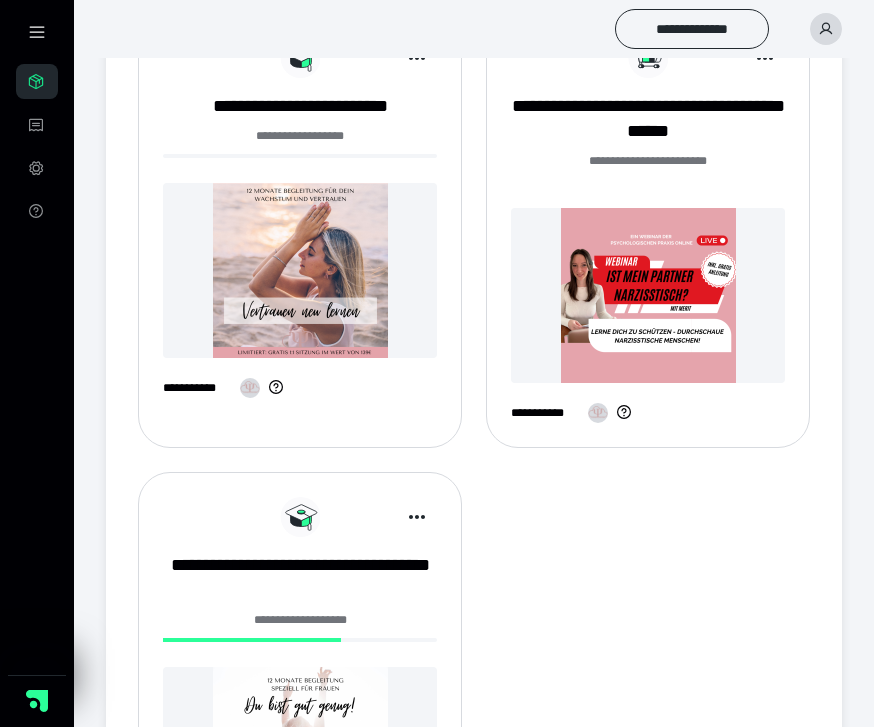 click at bounding box center (300, 270) 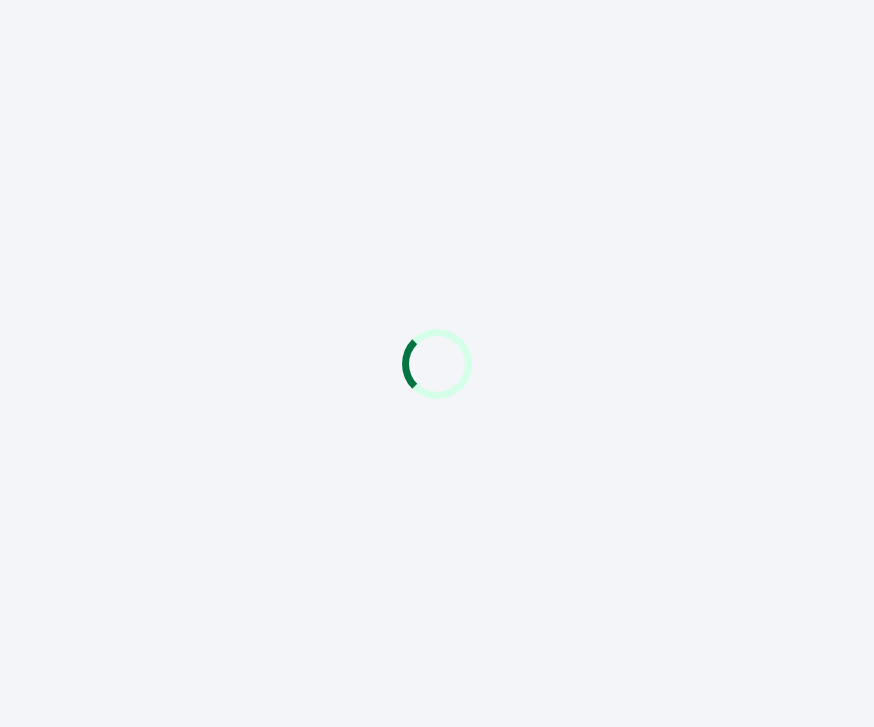 scroll, scrollTop: 0, scrollLeft: 0, axis: both 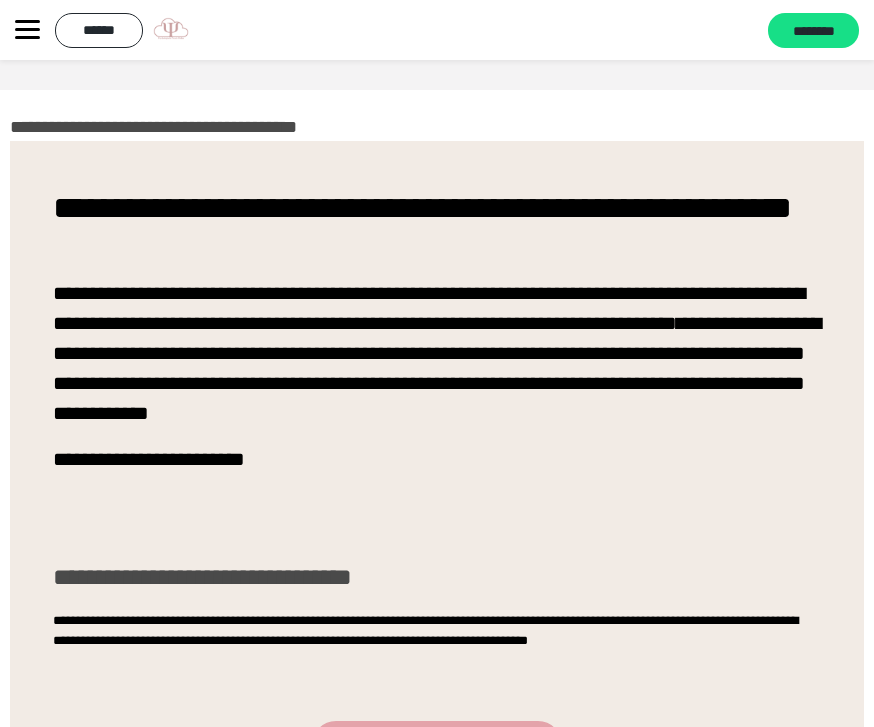 click 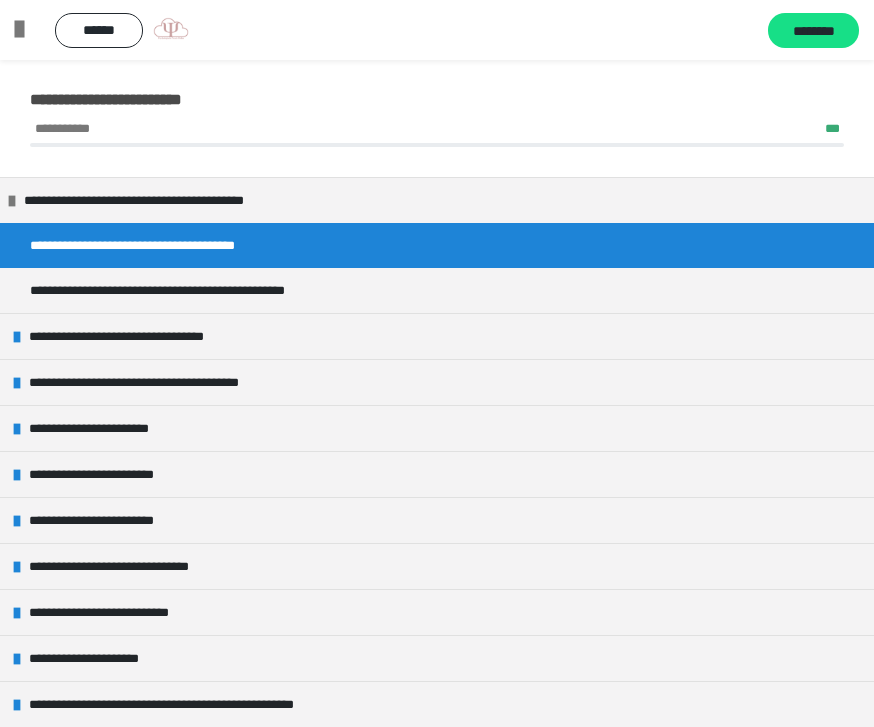 click on "**********" at bounding box center [437, 336] 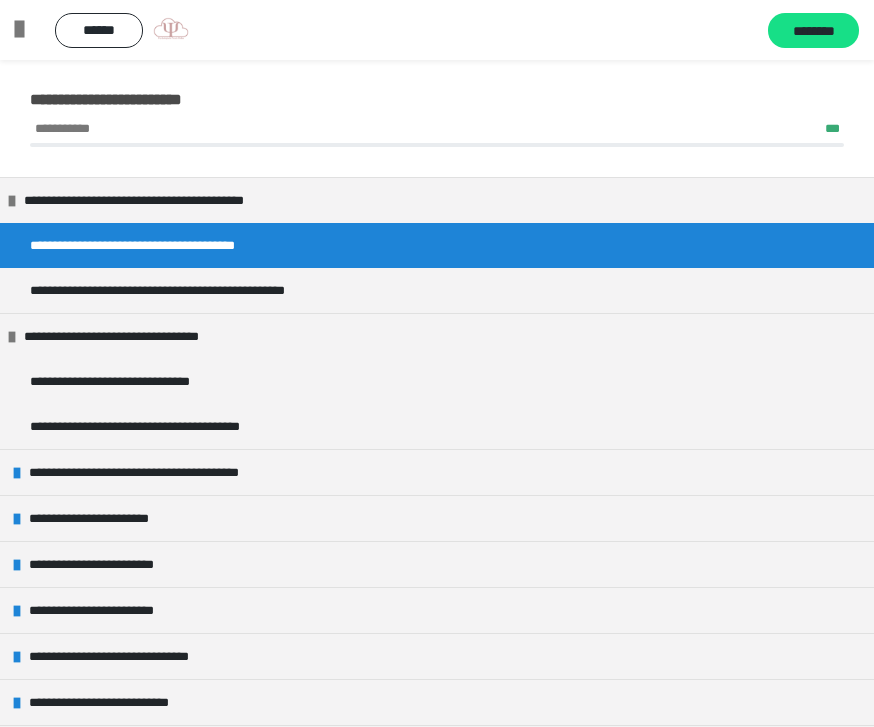 click on "**********" at bounding box center (167, 472) 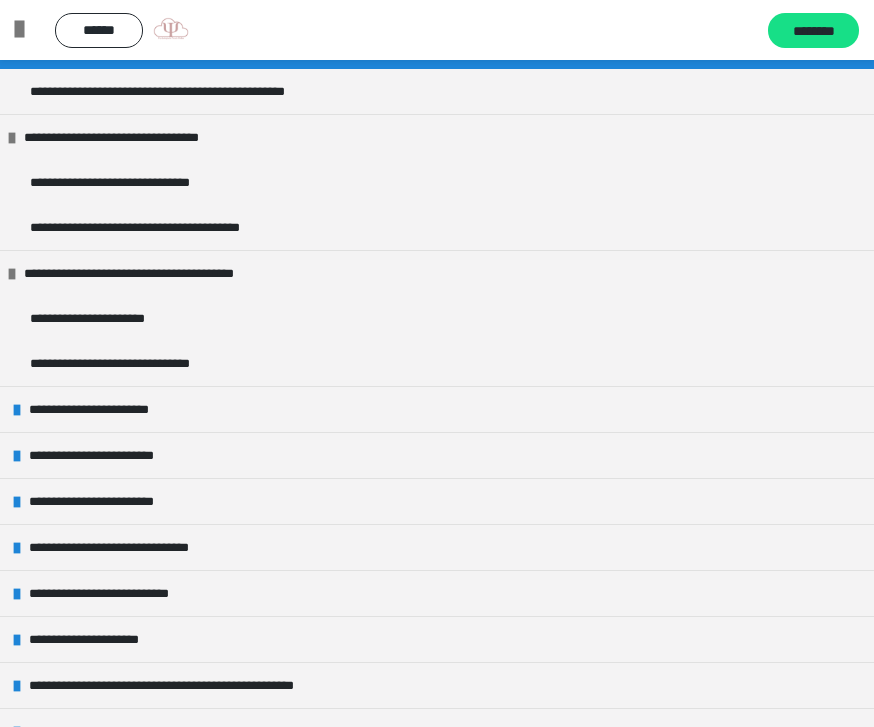 scroll, scrollTop: 200, scrollLeft: 0, axis: vertical 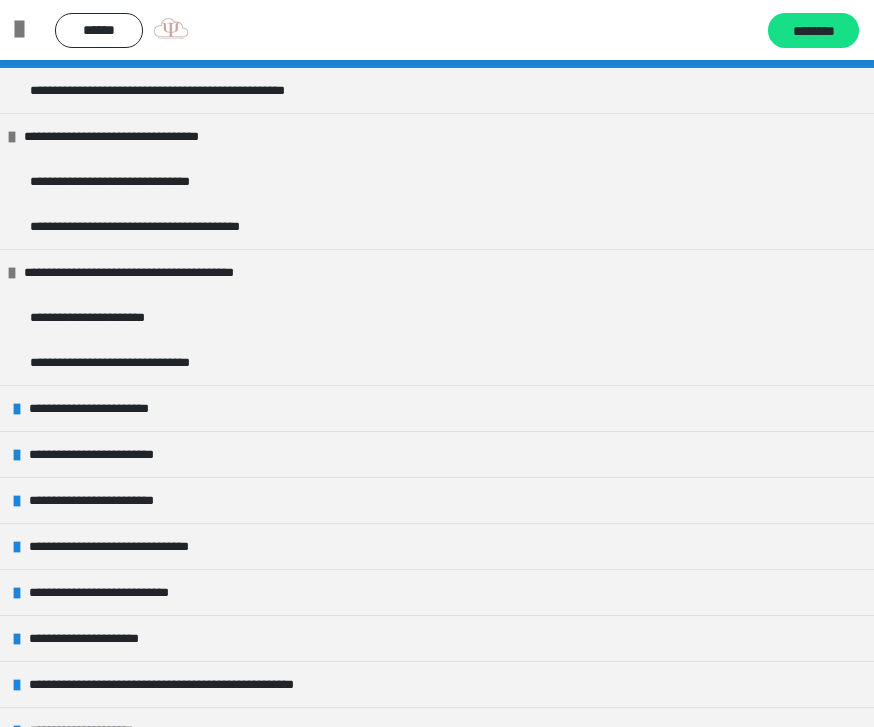 click on "**********" at bounding box center (437, 408) 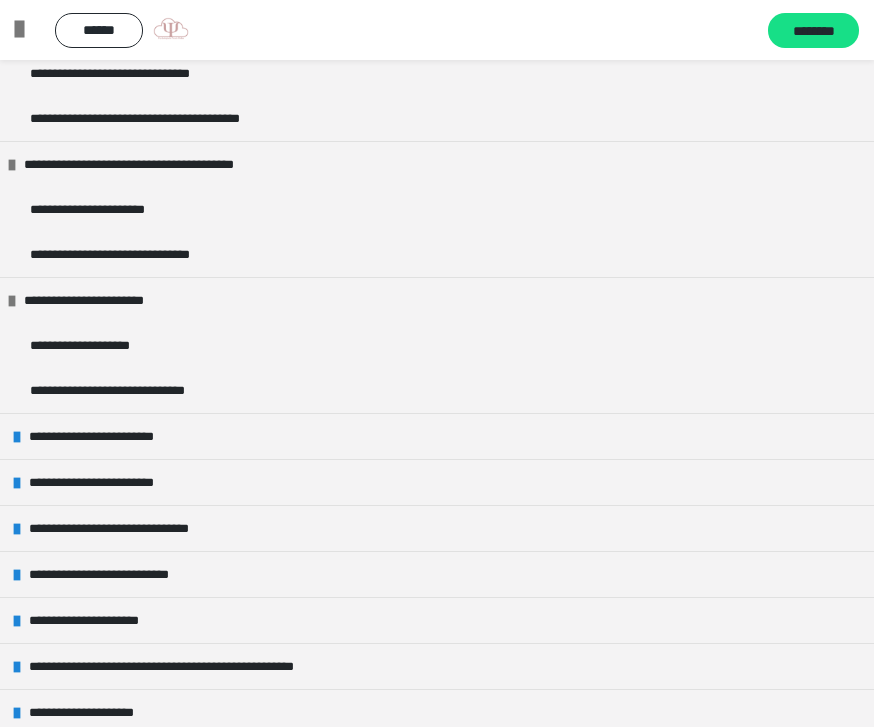 scroll, scrollTop: 309, scrollLeft: 0, axis: vertical 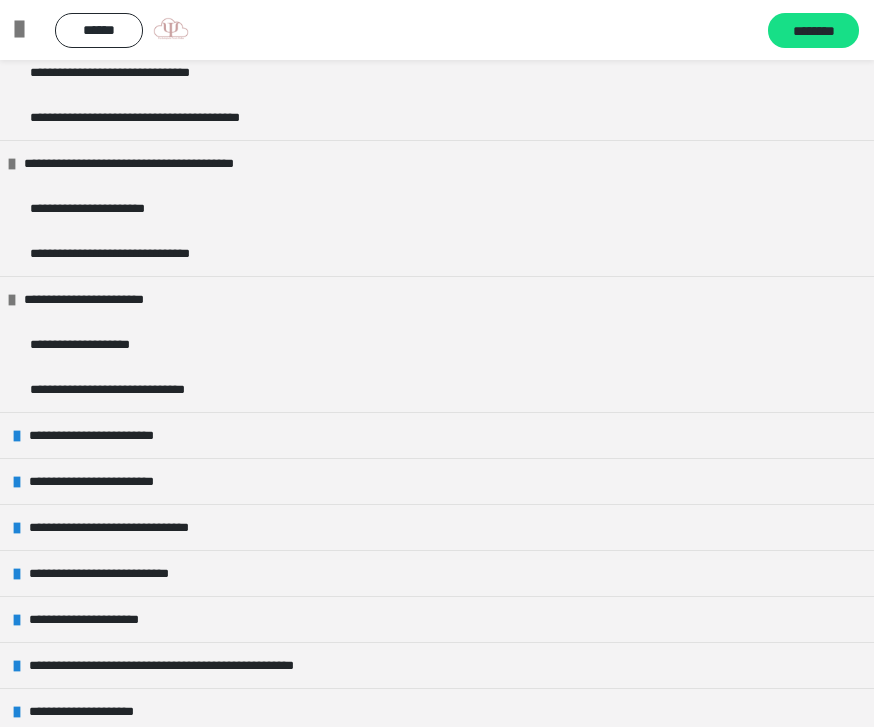 click on "**********" at bounding box center (437, 435) 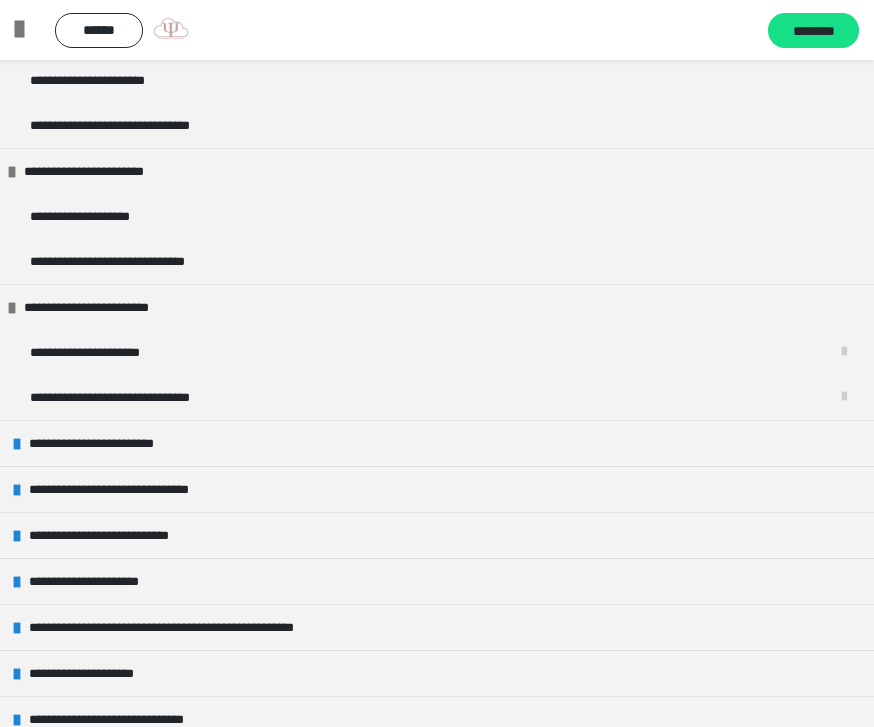 scroll, scrollTop: 448, scrollLeft: 0, axis: vertical 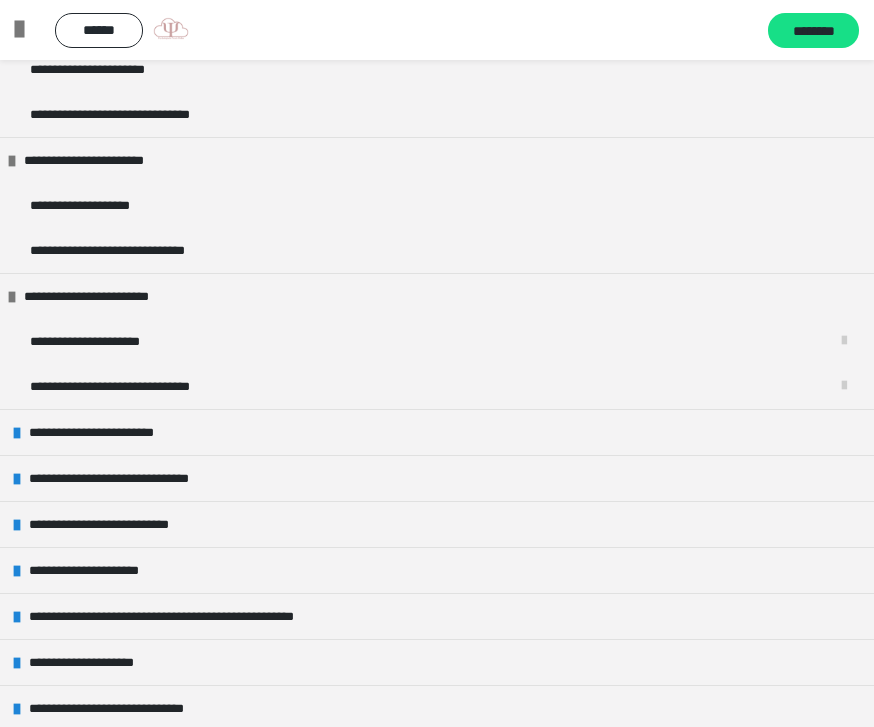 click at bounding box center (12, 297) 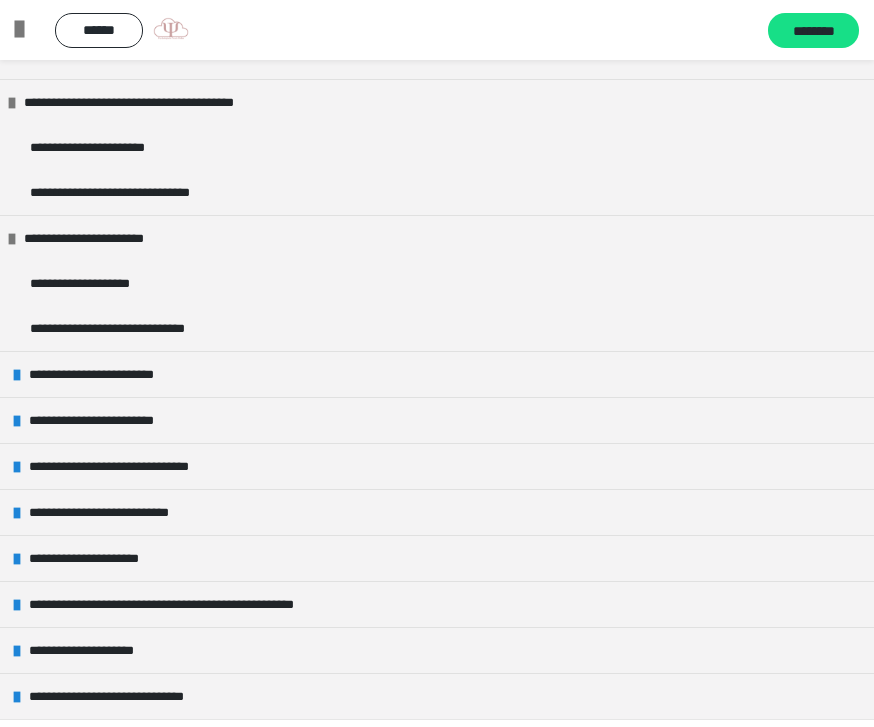 scroll, scrollTop: 344, scrollLeft: 0, axis: vertical 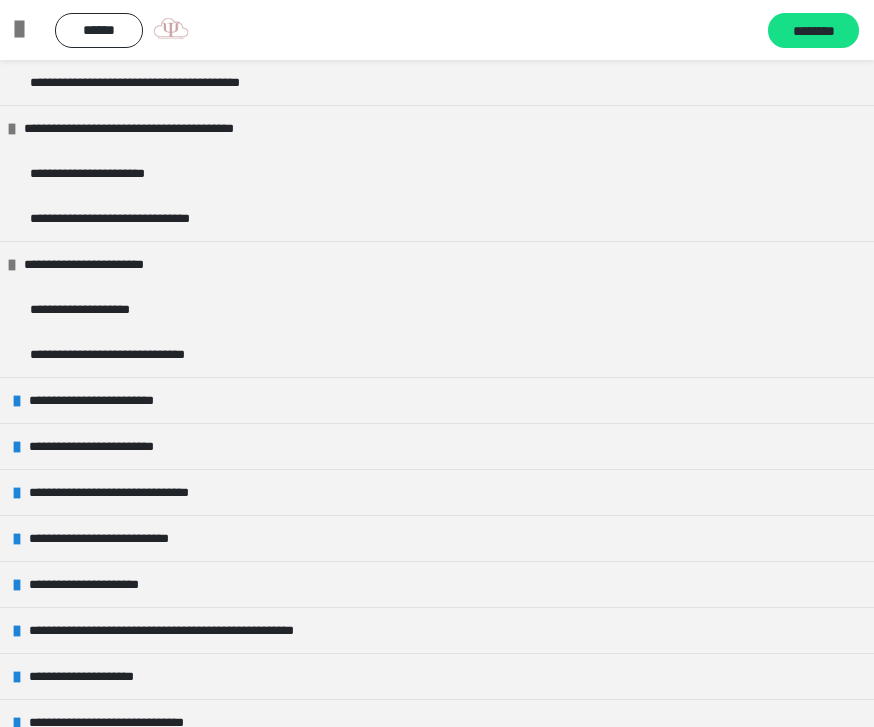 click on "**********" at bounding box center [108, 264] 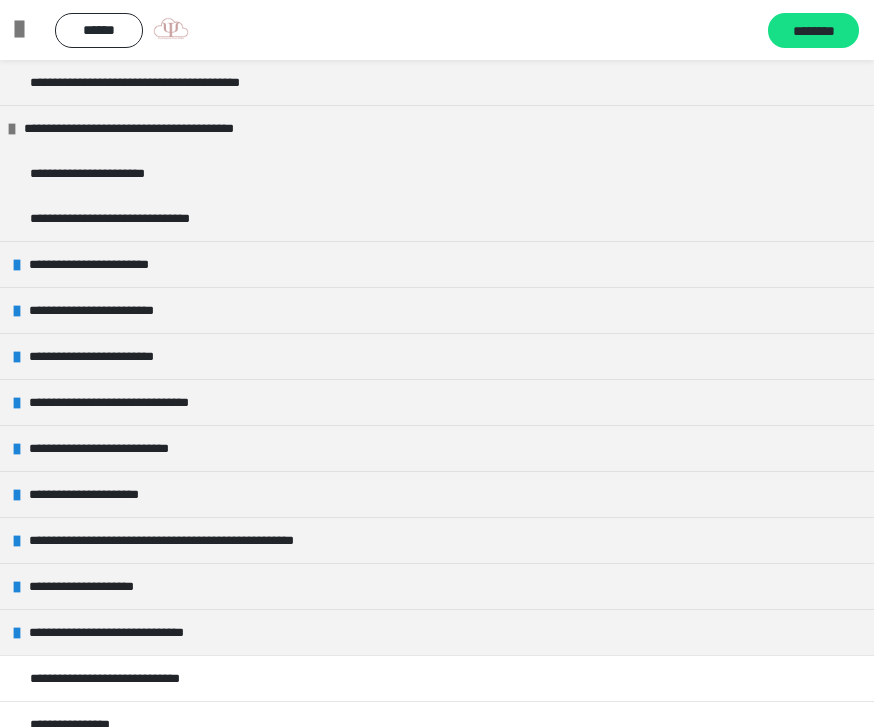 click on "**********" at bounding box center (162, 128) 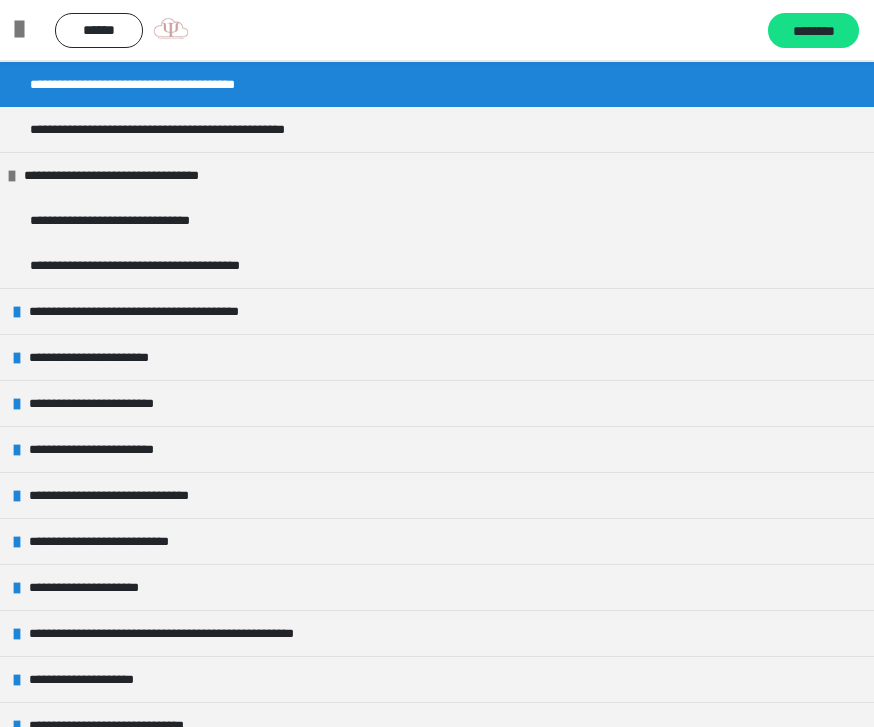 scroll, scrollTop: 153, scrollLeft: 0, axis: vertical 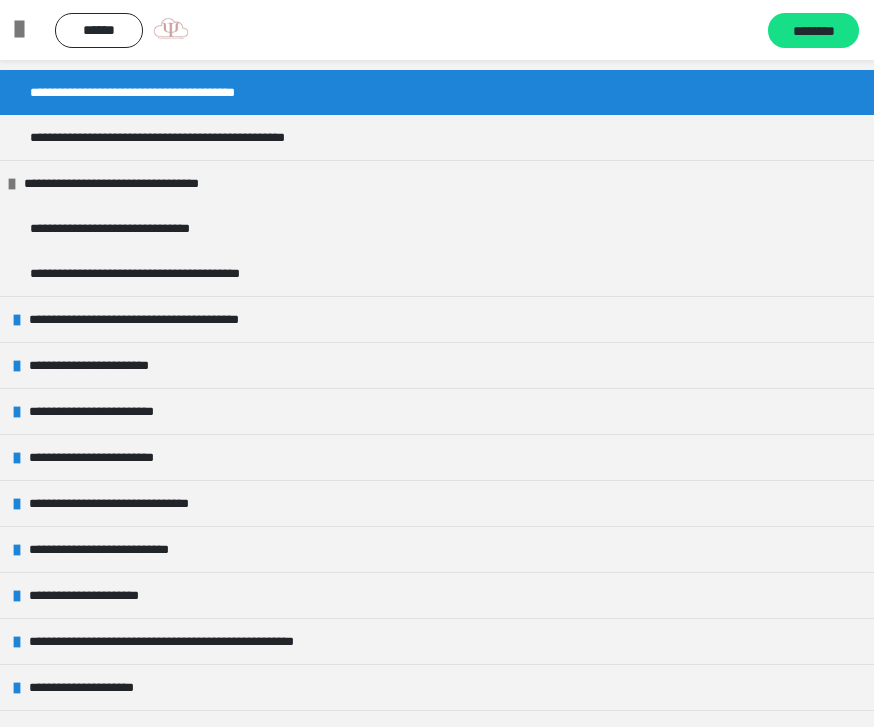 click on "**********" at bounding box center (141, 183) 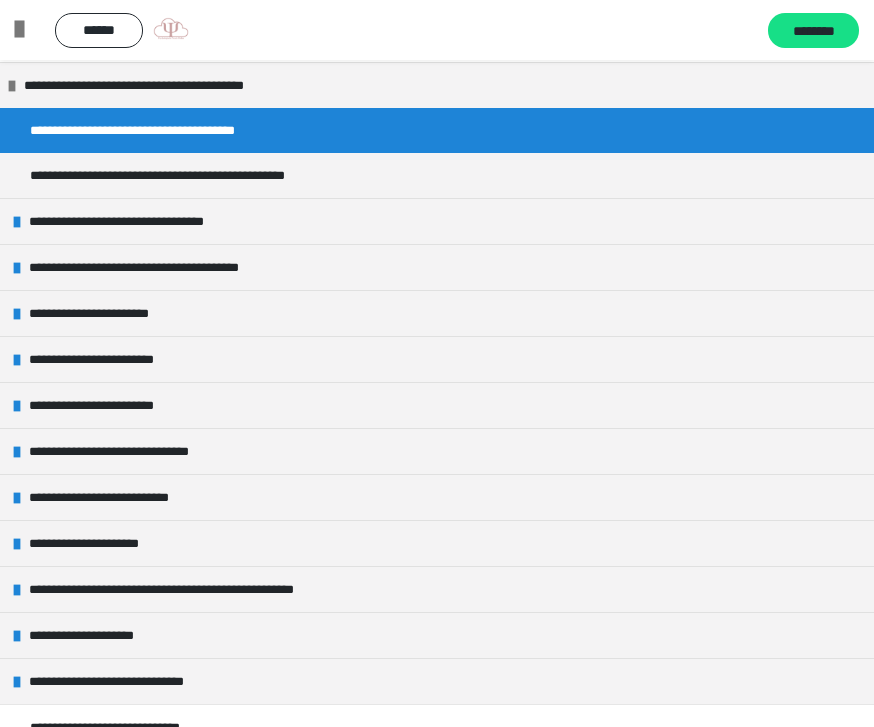 scroll, scrollTop: 66, scrollLeft: 0, axis: vertical 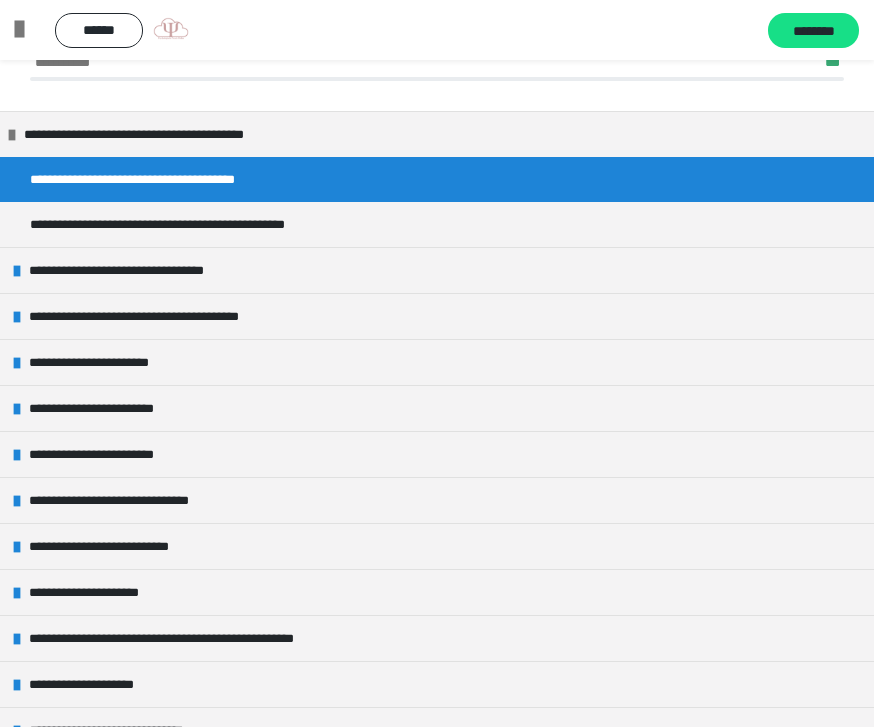 click at bounding box center (12, 135) 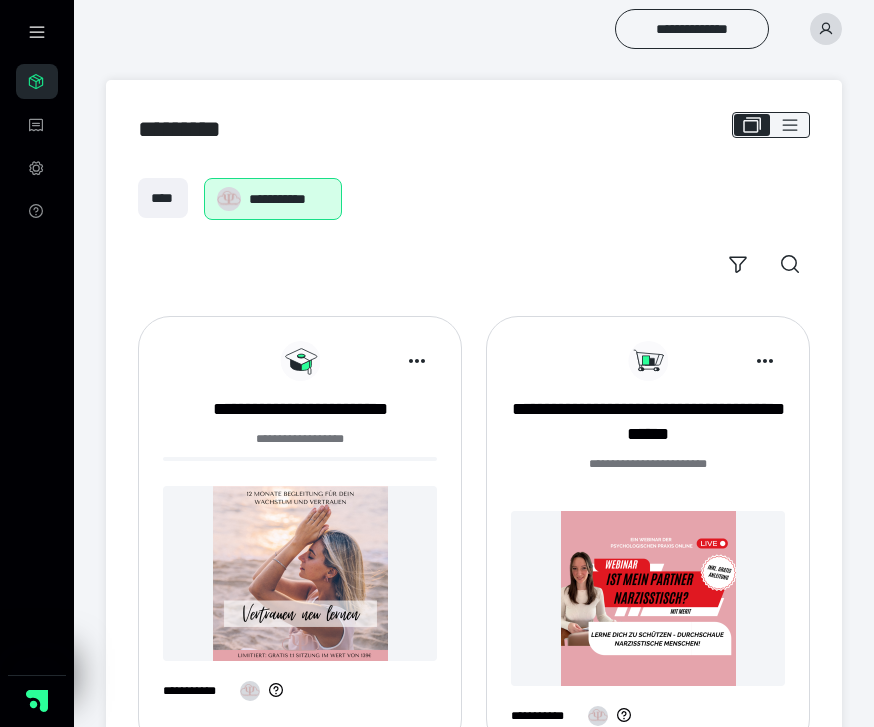 scroll, scrollTop: 303, scrollLeft: 0, axis: vertical 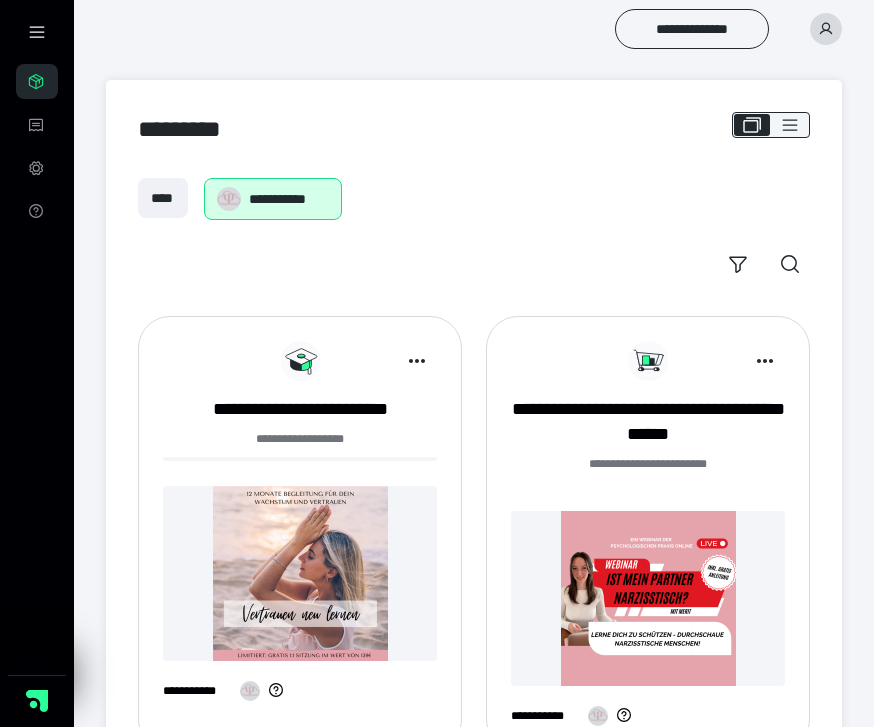 click at bounding box center [826, 29] 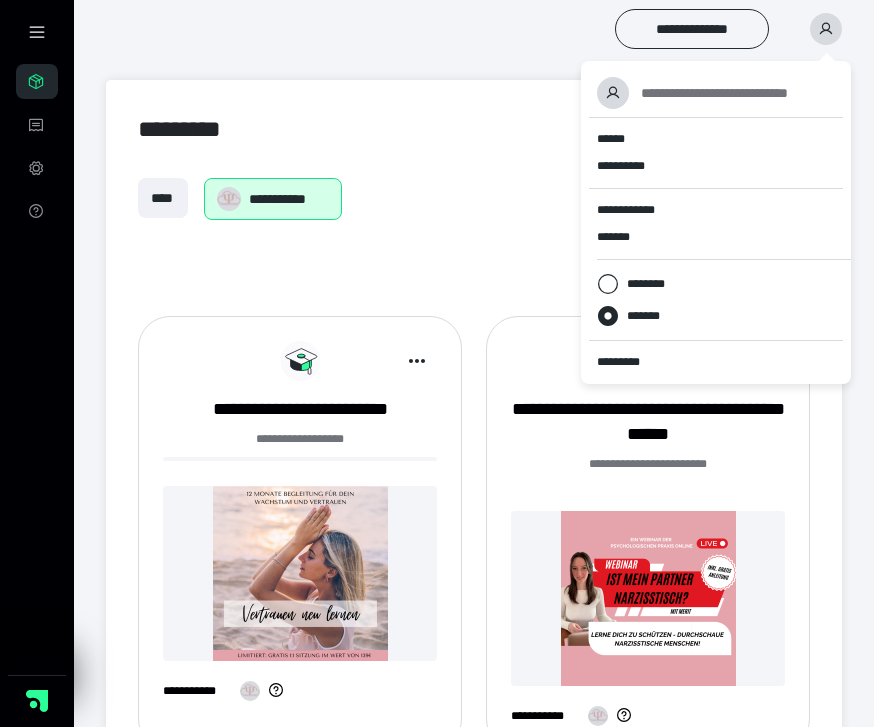 click on "*********" at bounding box center [716, 362] 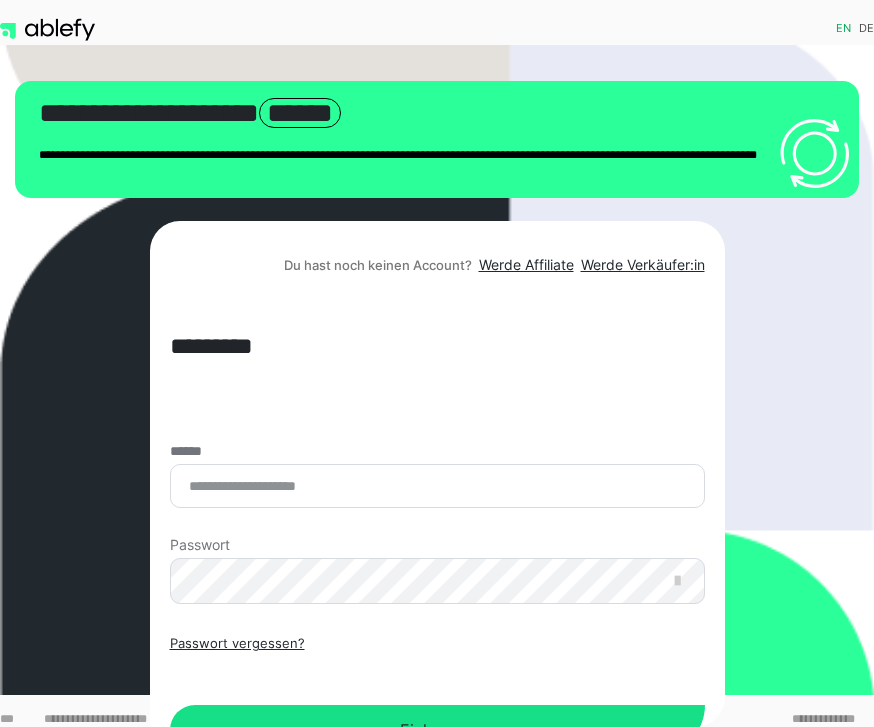 scroll, scrollTop: 302, scrollLeft: 0, axis: vertical 